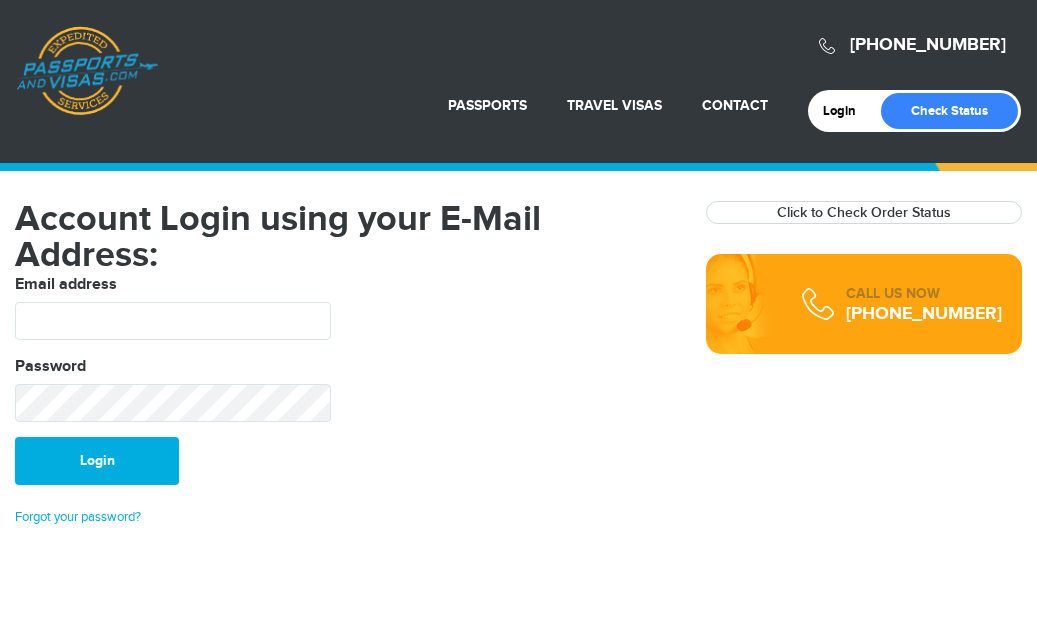 scroll, scrollTop: 0, scrollLeft: 0, axis: both 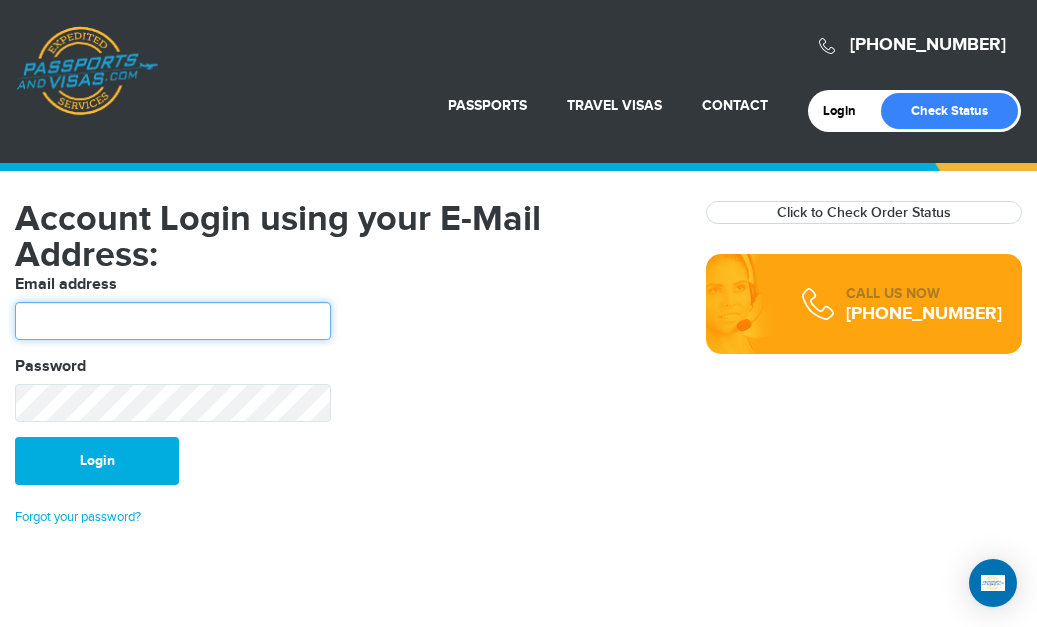 click at bounding box center [173, 321] 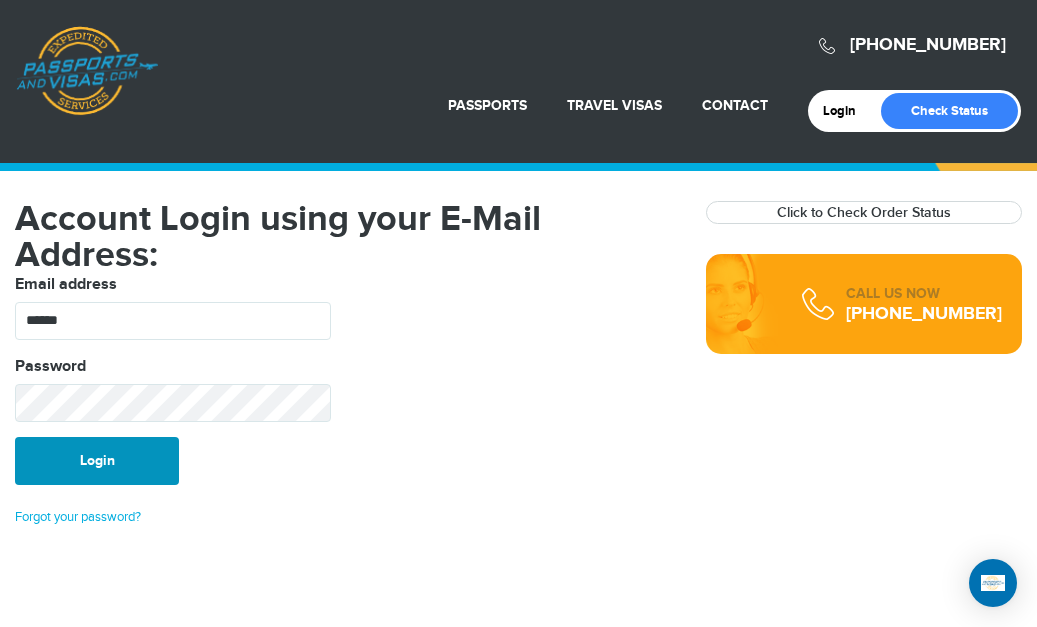 click on "Login" at bounding box center (97, 461) 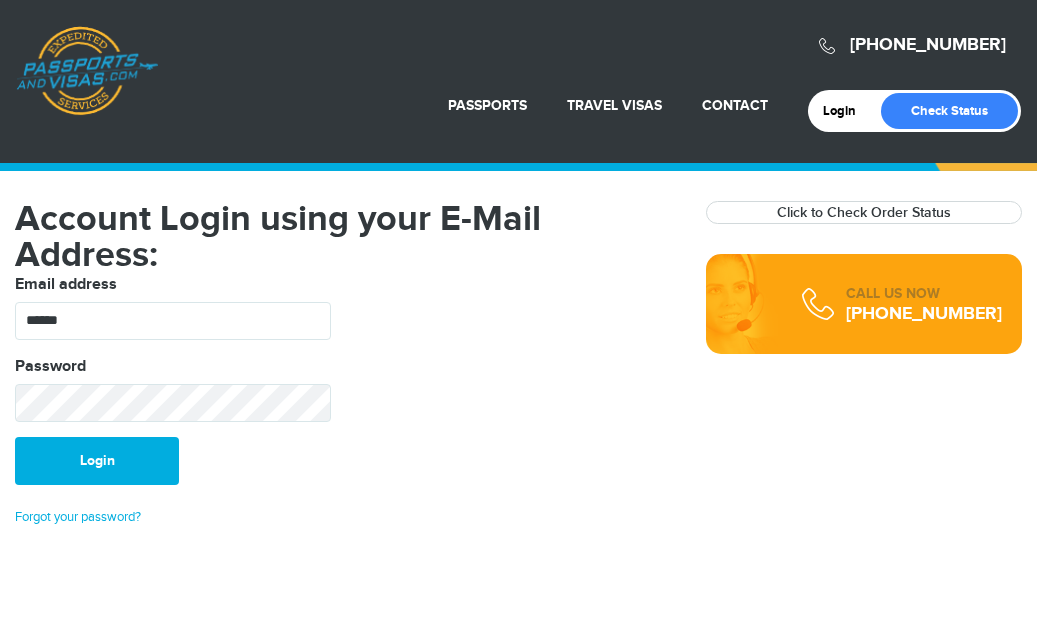 scroll, scrollTop: 0, scrollLeft: 0, axis: both 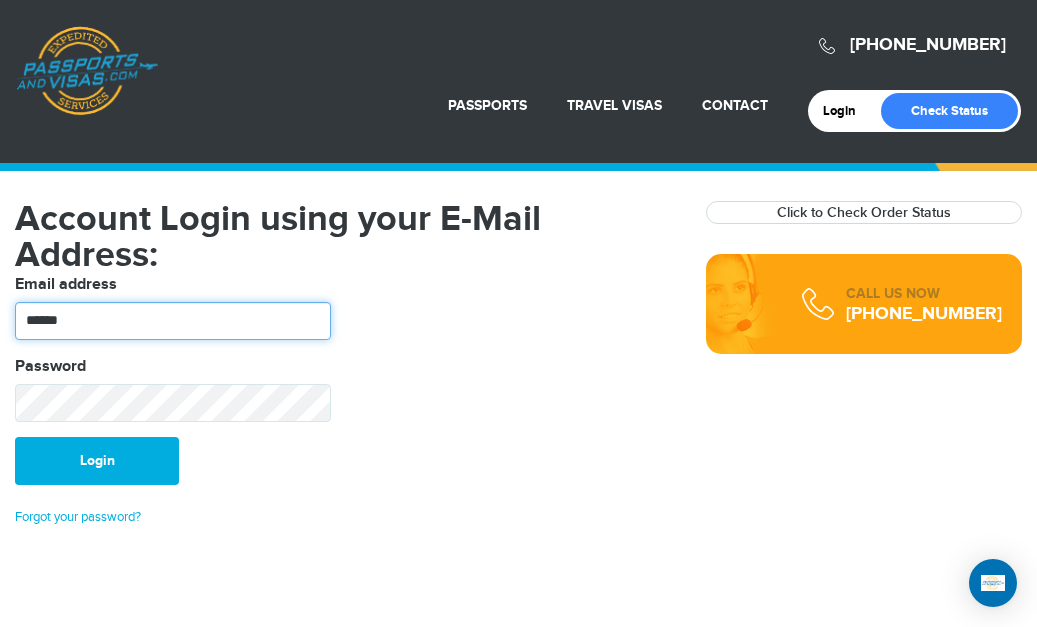 click on "******" at bounding box center [173, 321] 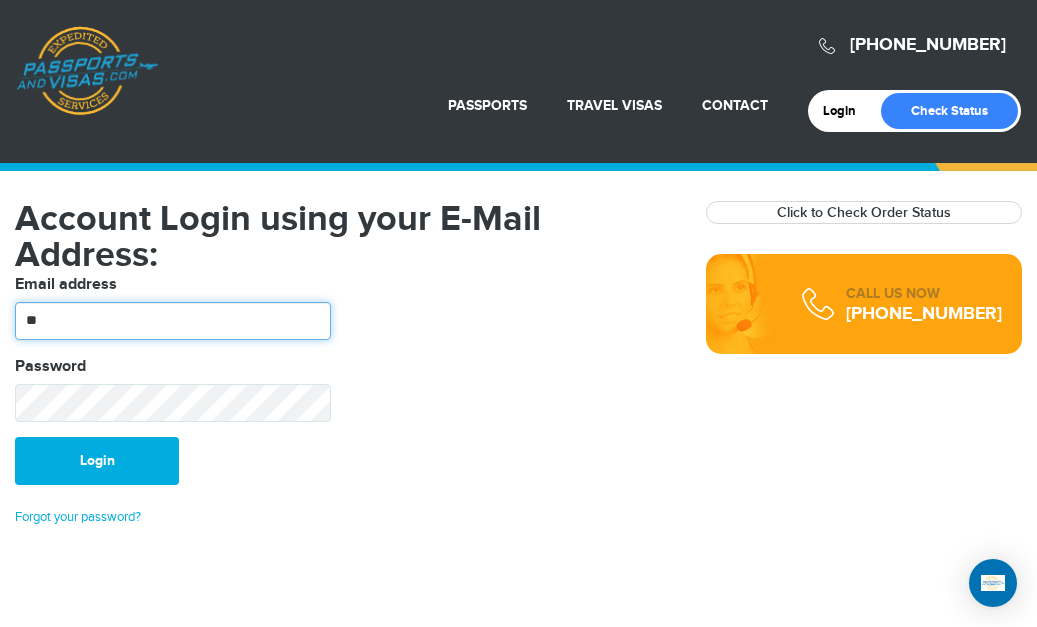 type on "*" 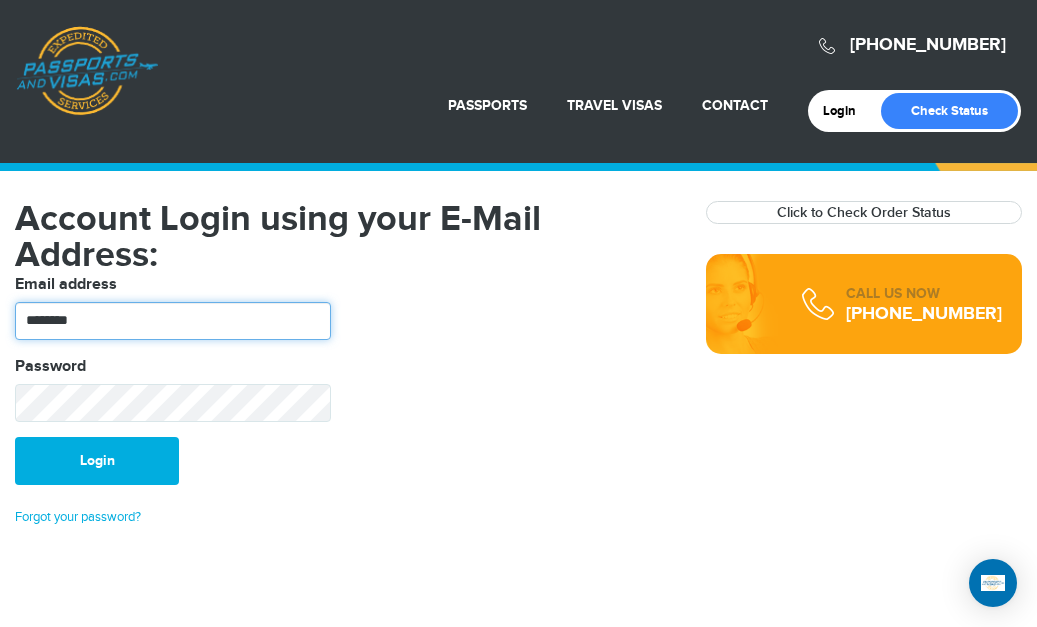 scroll, scrollTop: 0, scrollLeft: 0, axis: both 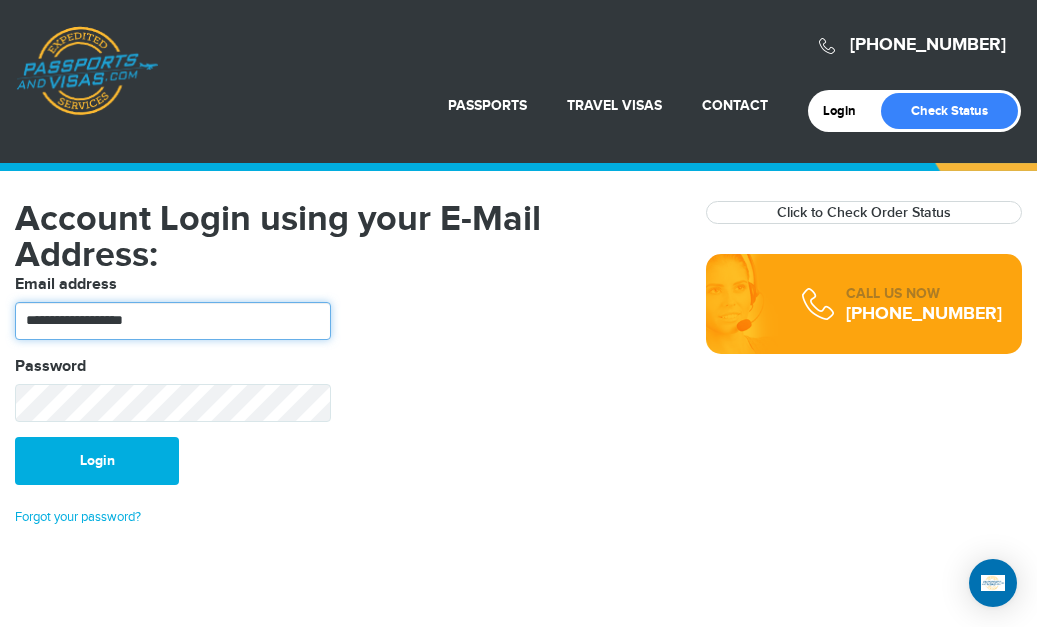 type on "**********" 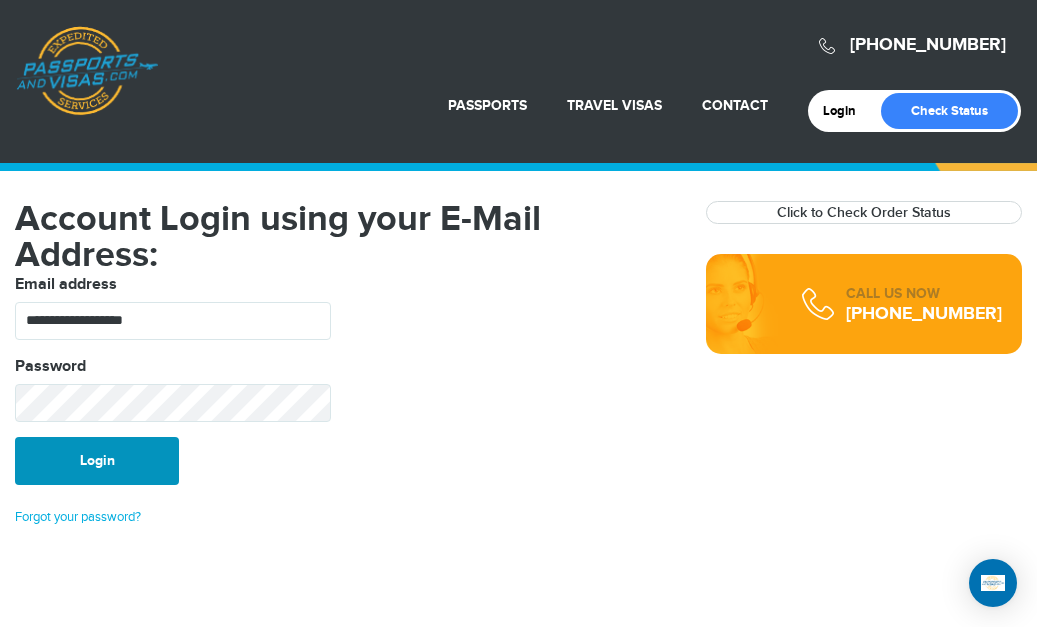 click on "Login" at bounding box center (97, 461) 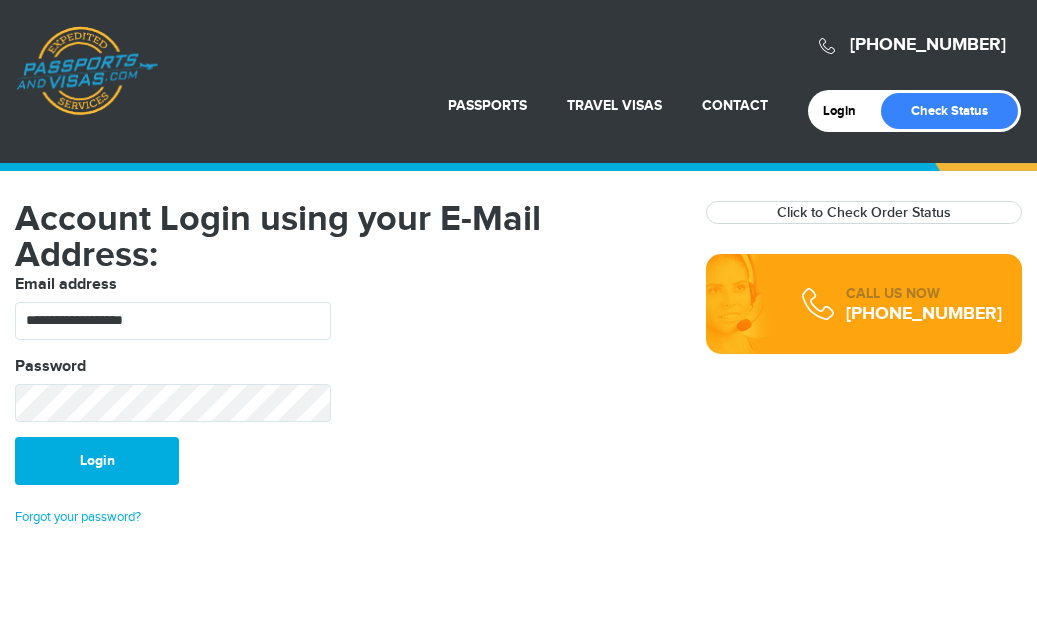 scroll, scrollTop: 0, scrollLeft: 0, axis: both 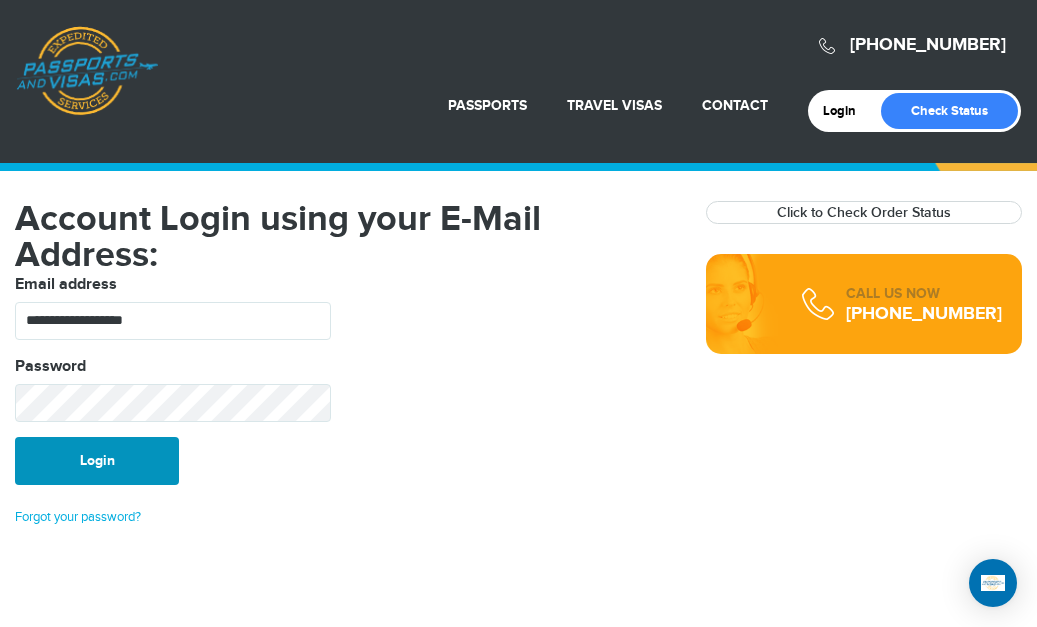 drag, startPoint x: 99, startPoint y: 370, endPoint x: 98, endPoint y: 456, distance: 86.00581 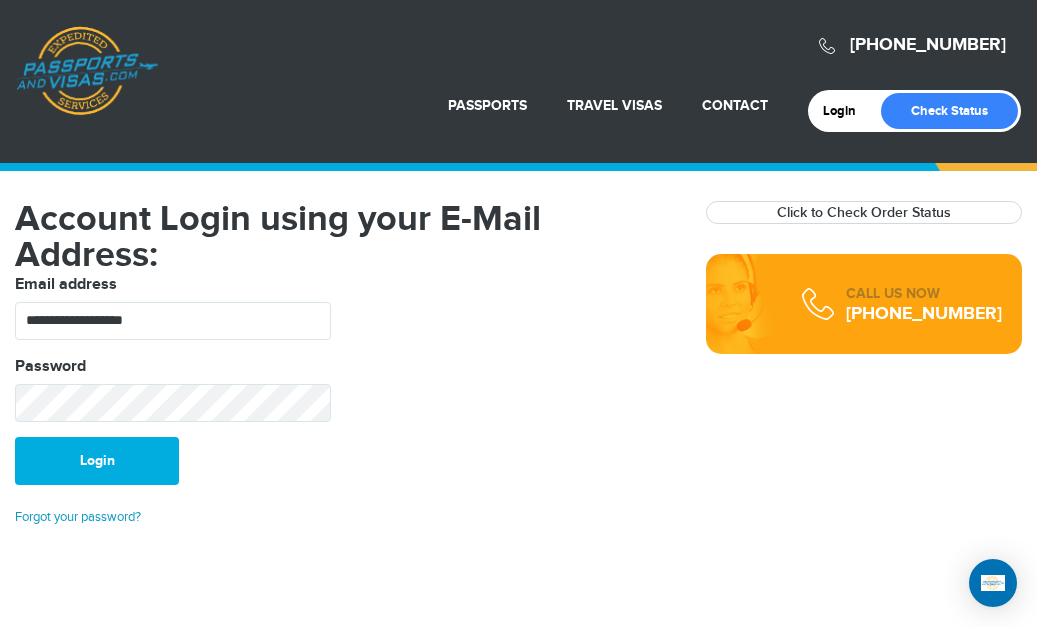 click on "Forgot your password?" at bounding box center (78, 517) 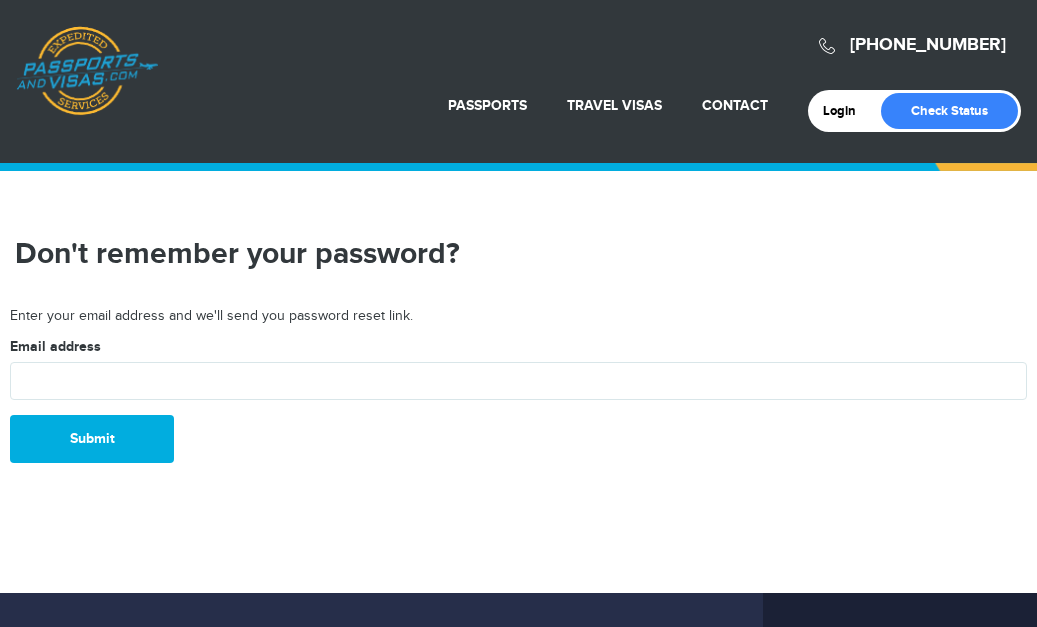 scroll, scrollTop: 0, scrollLeft: 0, axis: both 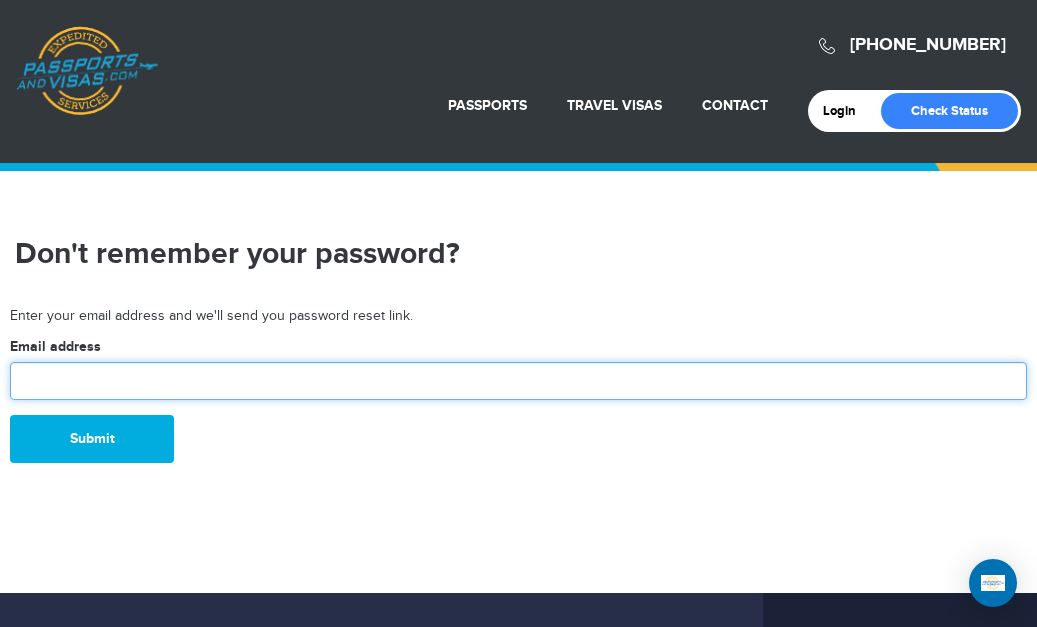 click at bounding box center (518, 381) 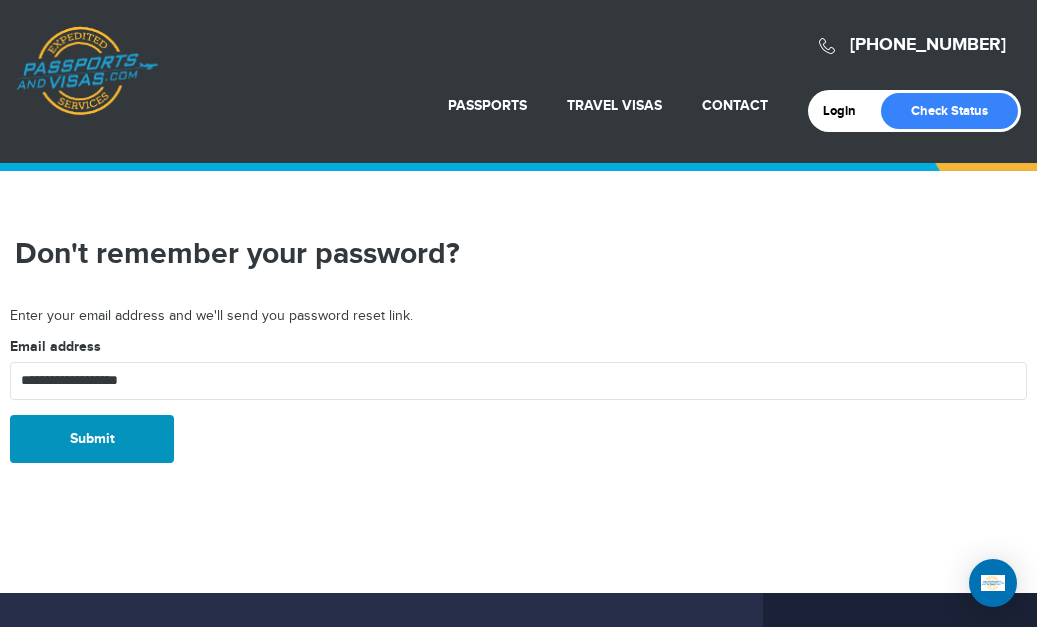 click on "Submit" at bounding box center [92, 439] 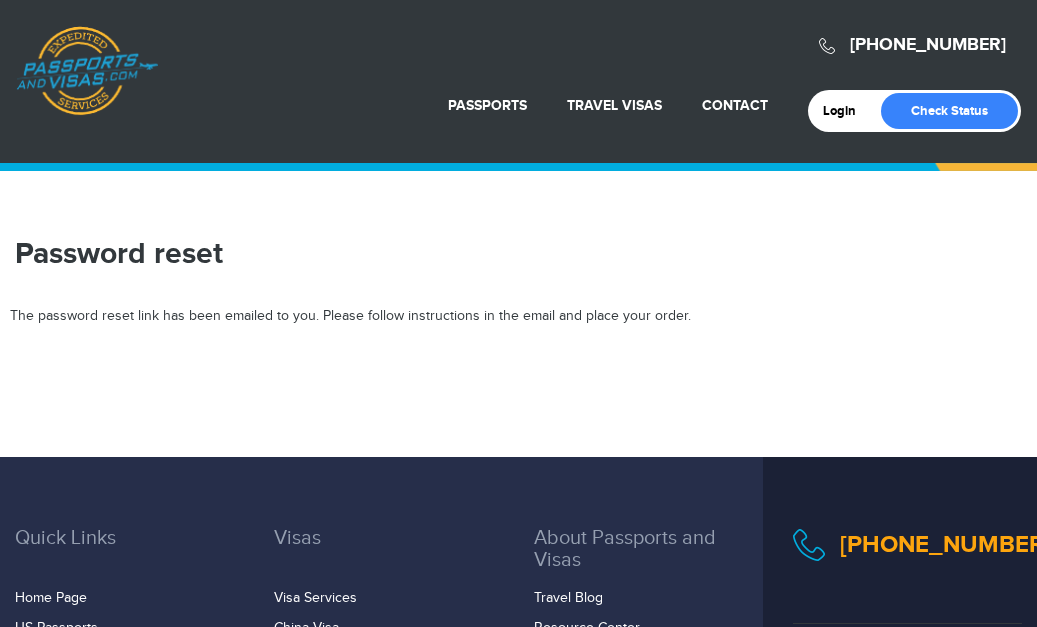 scroll, scrollTop: 0, scrollLeft: 0, axis: both 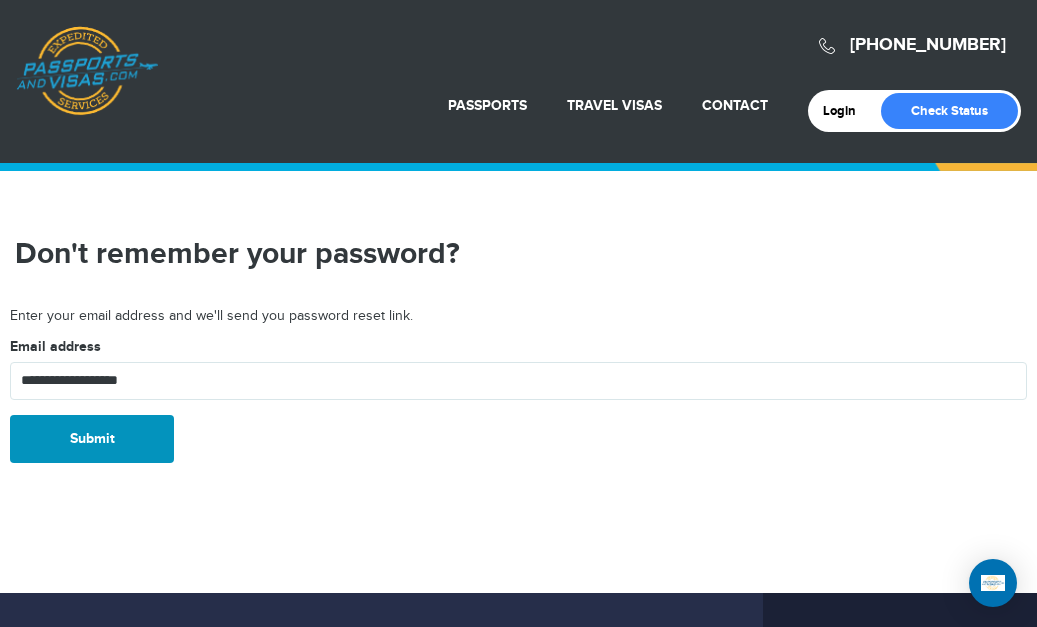 click on "Submit" at bounding box center [92, 439] 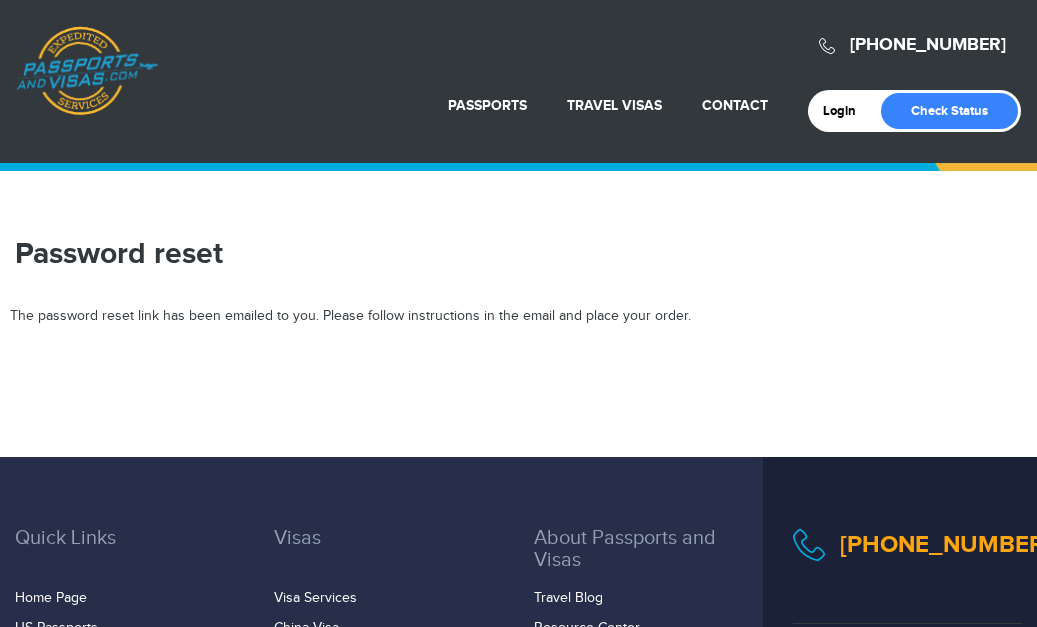 scroll, scrollTop: 0, scrollLeft: 0, axis: both 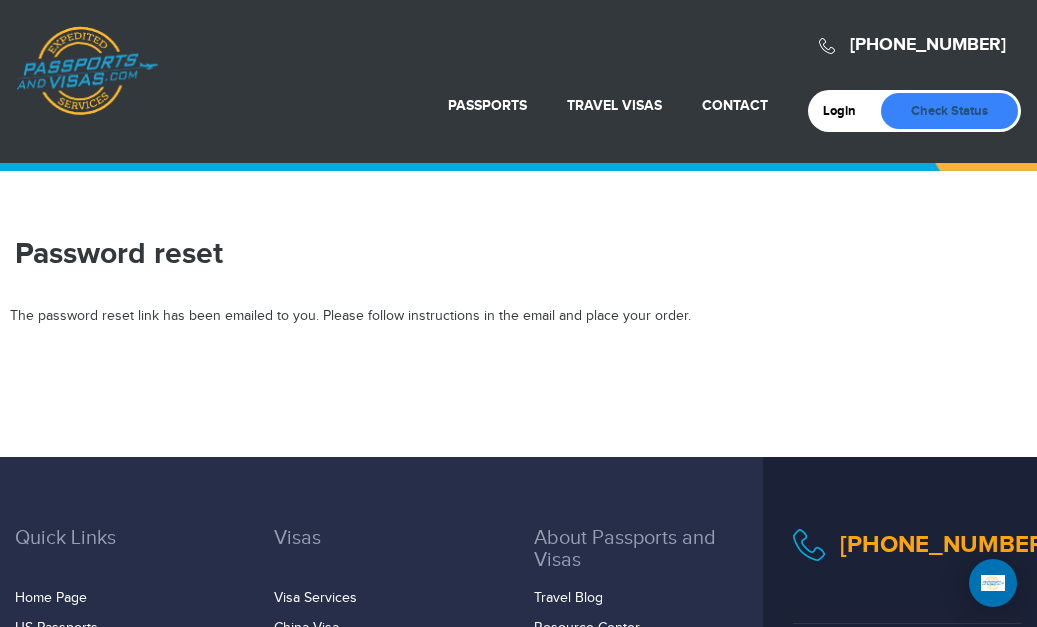 click on "Check Status" at bounding box center [949, 111] 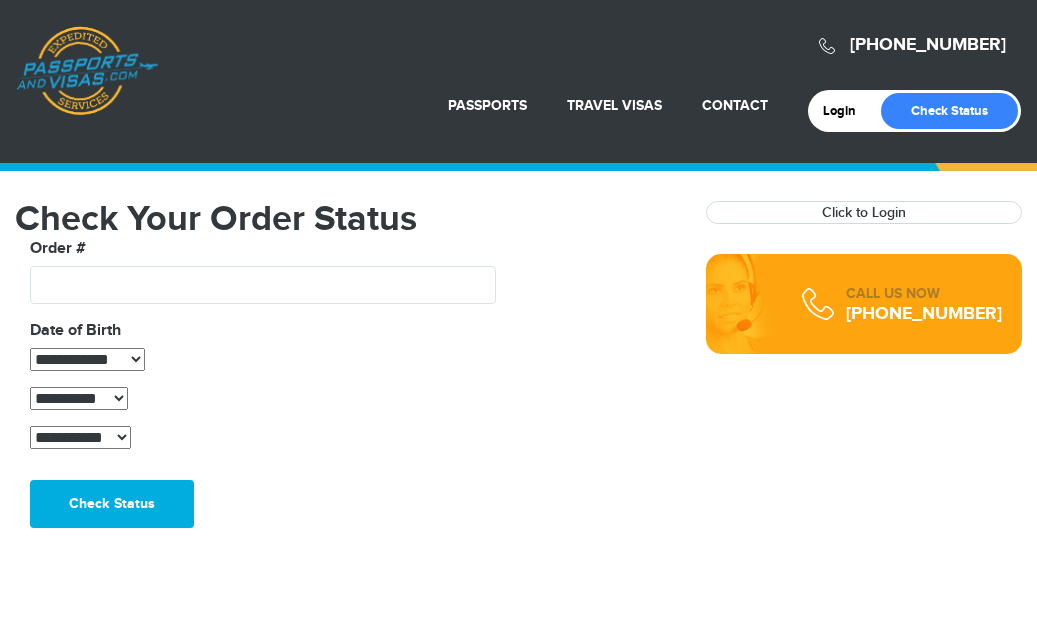 scroll, scrollTop: 0, scrollLeft: 0, axis: both 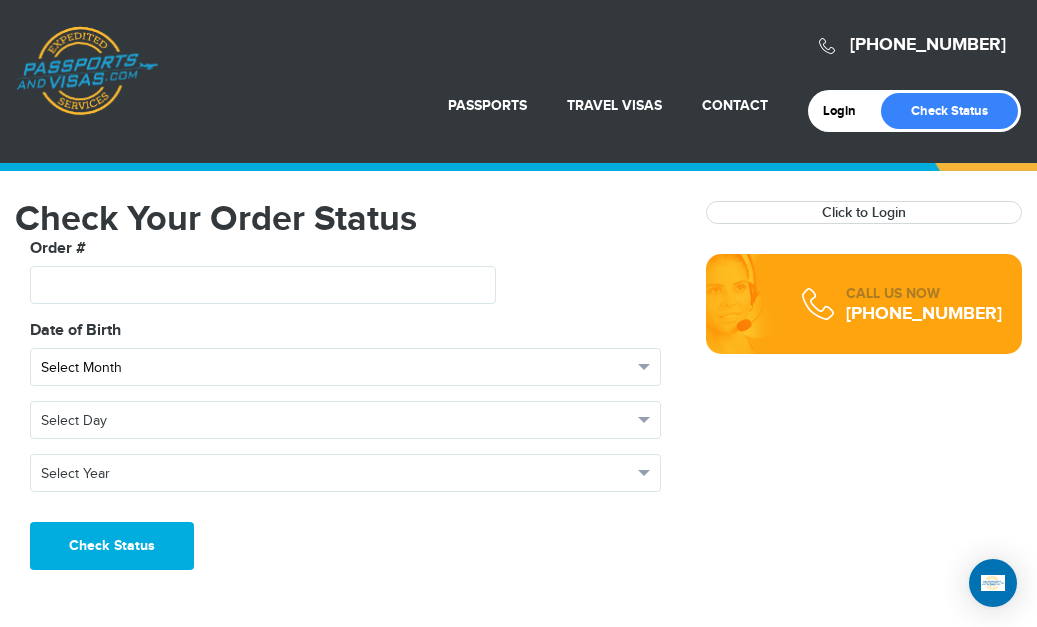 click on "Select Month" at bounding box center (336, 368) 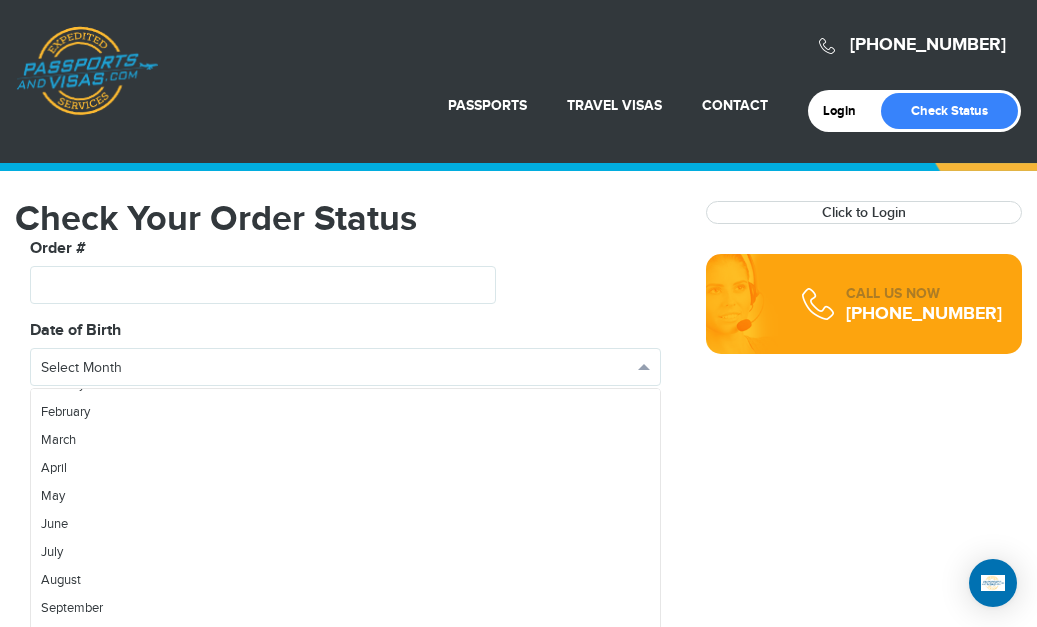 scroll, scrollTop: 71, scrollLeft: 0, axis: vertical 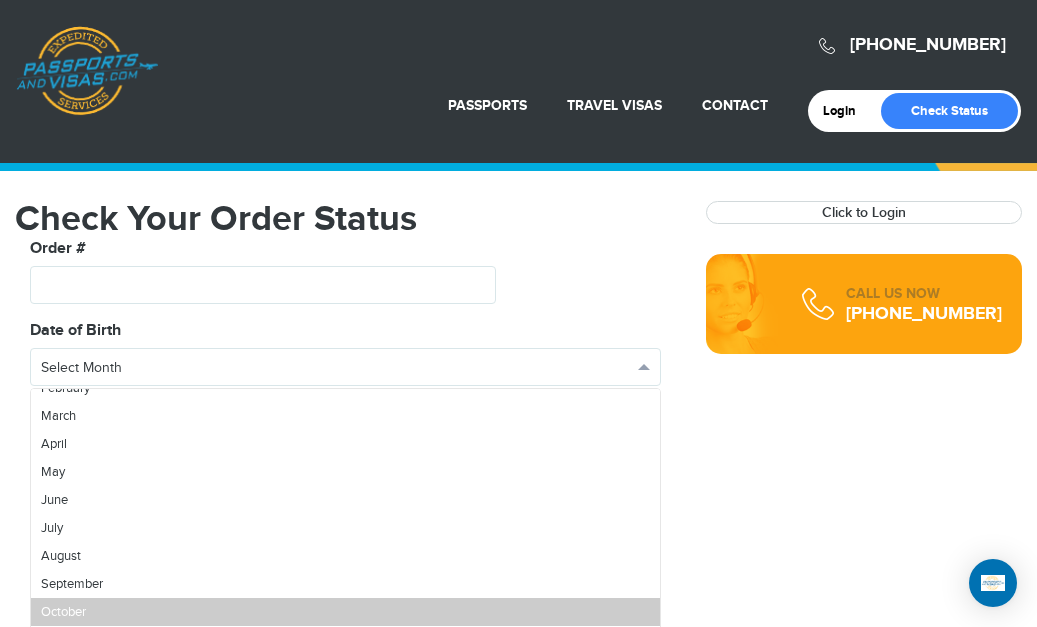 click on "October" at bounding box center [63, 612] 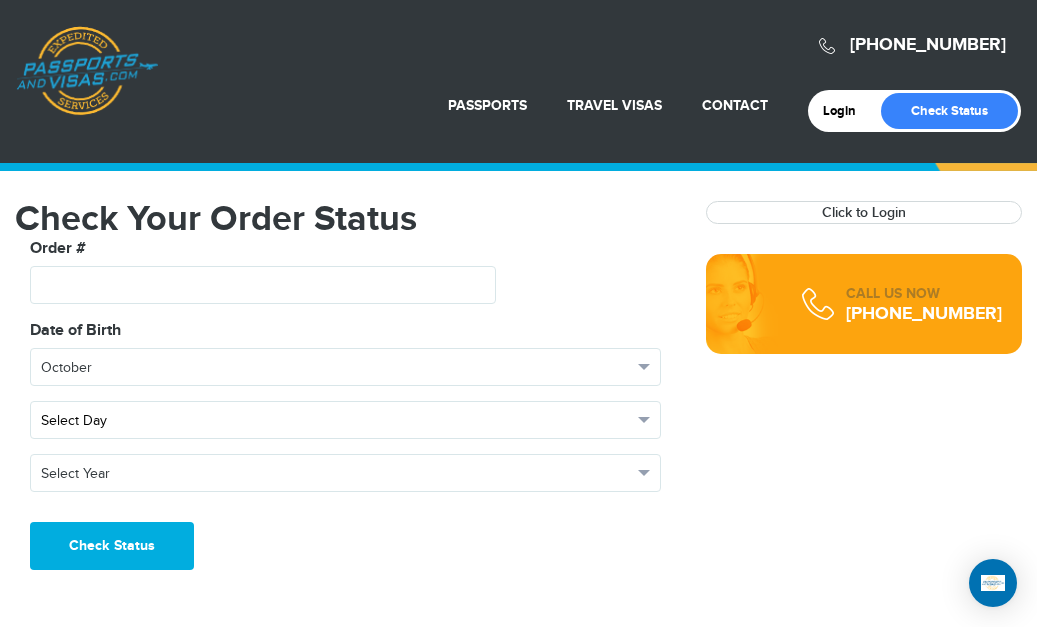 click on "Select Day" at bounding box center (336, 421) 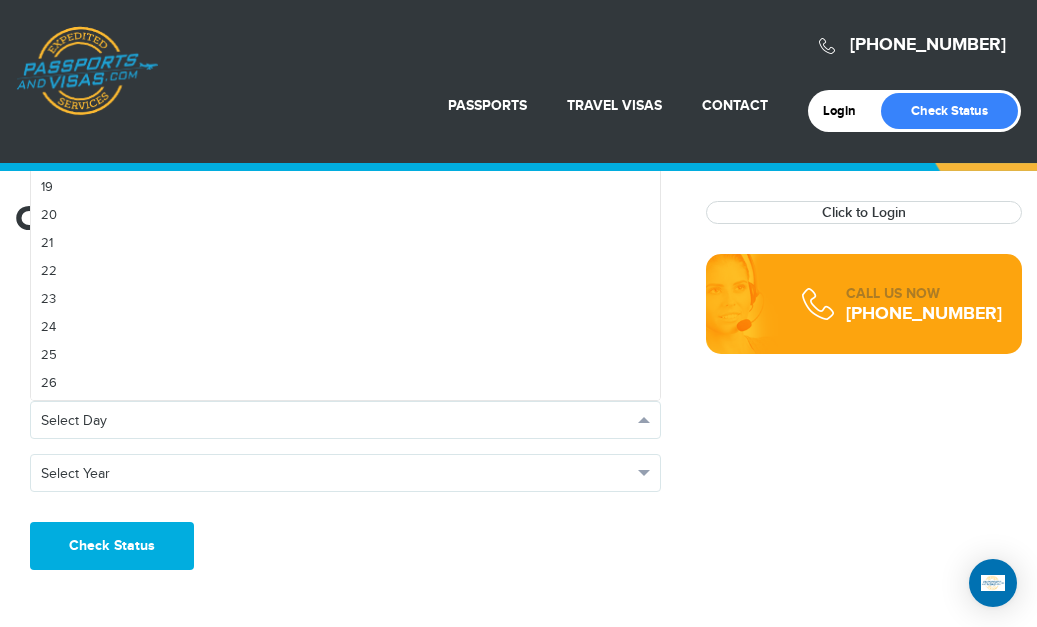 scroll, scrollTop: 480, scrollLeft: 0, axis: vertical 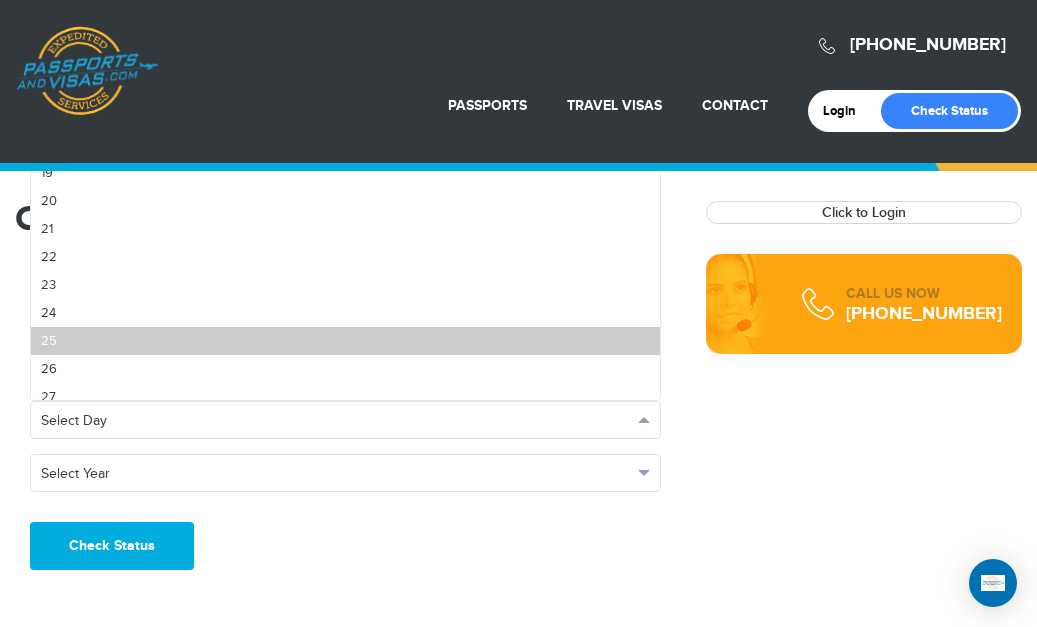 click on "25" at bounding box center [345, 341] 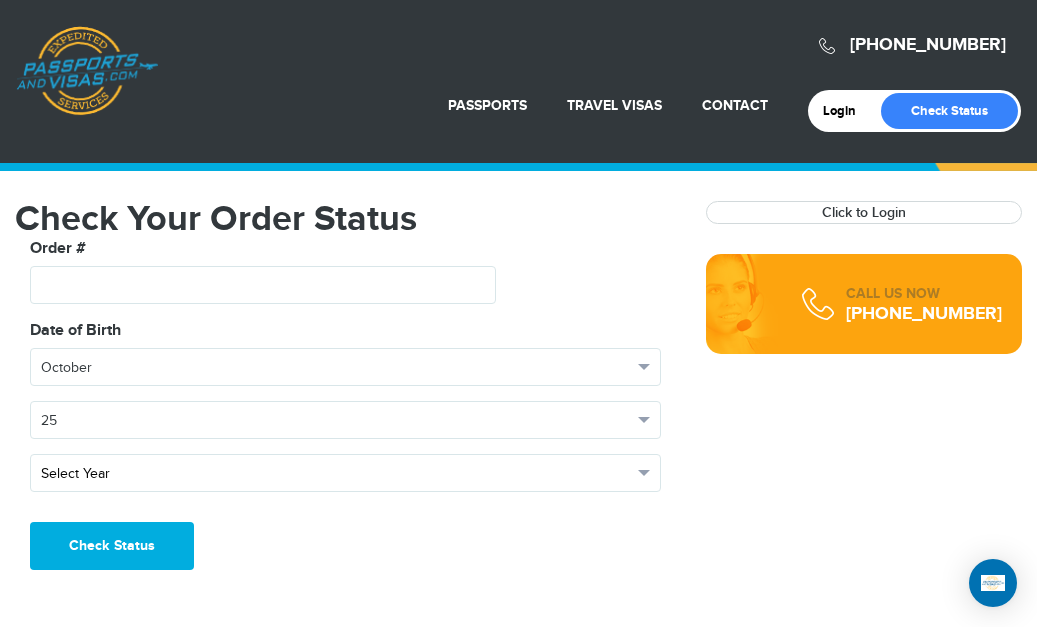 click on "Select Year" at bounding box center [345, 473] 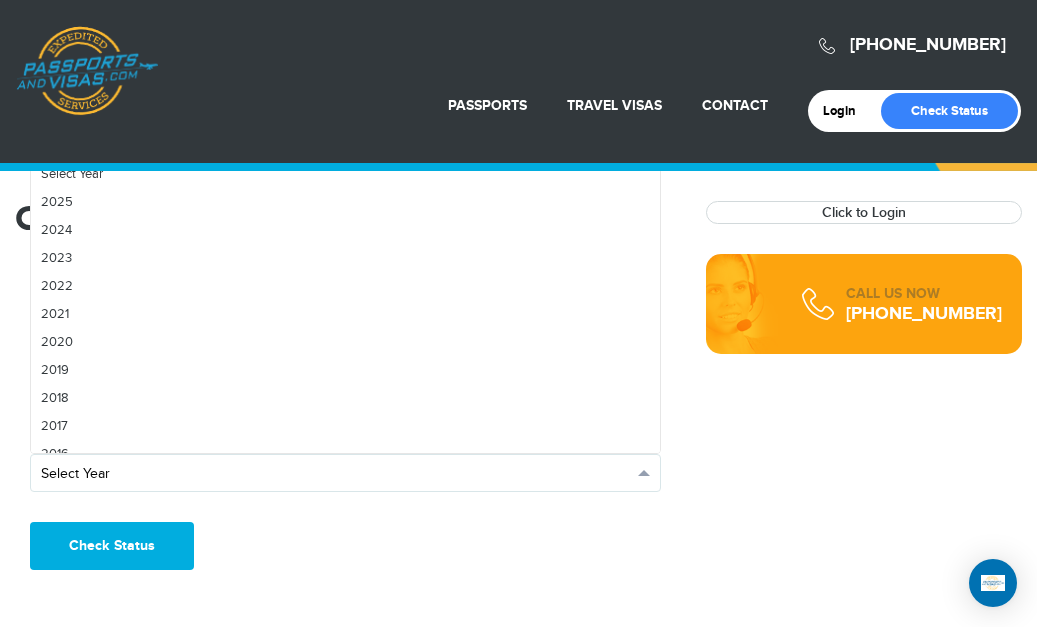 click on "Select Year" at bounding box center [336, 474] 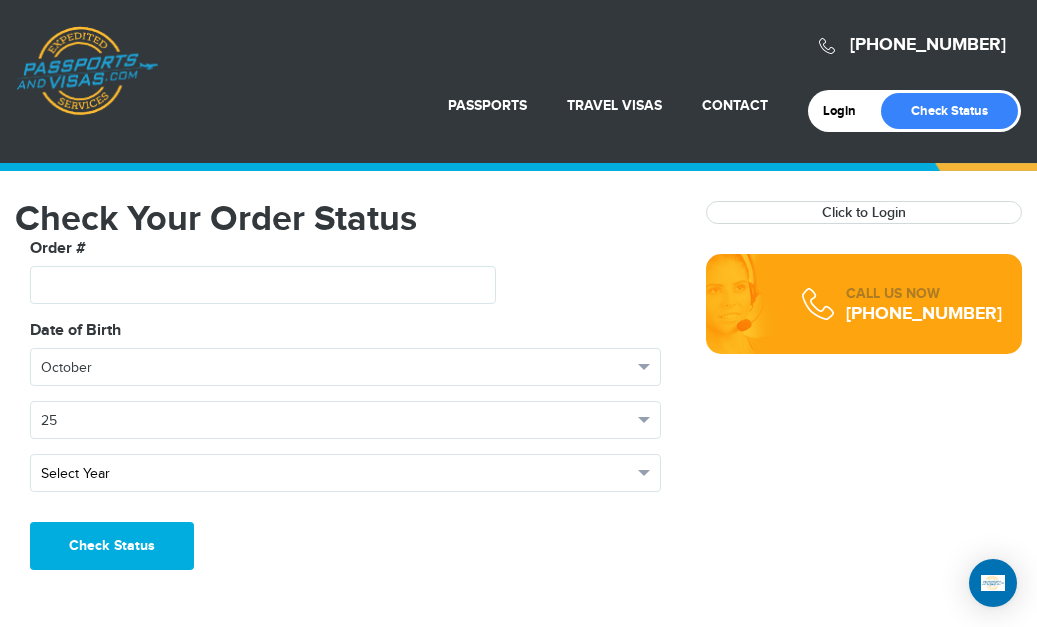 click at bounding box center [644, 473] 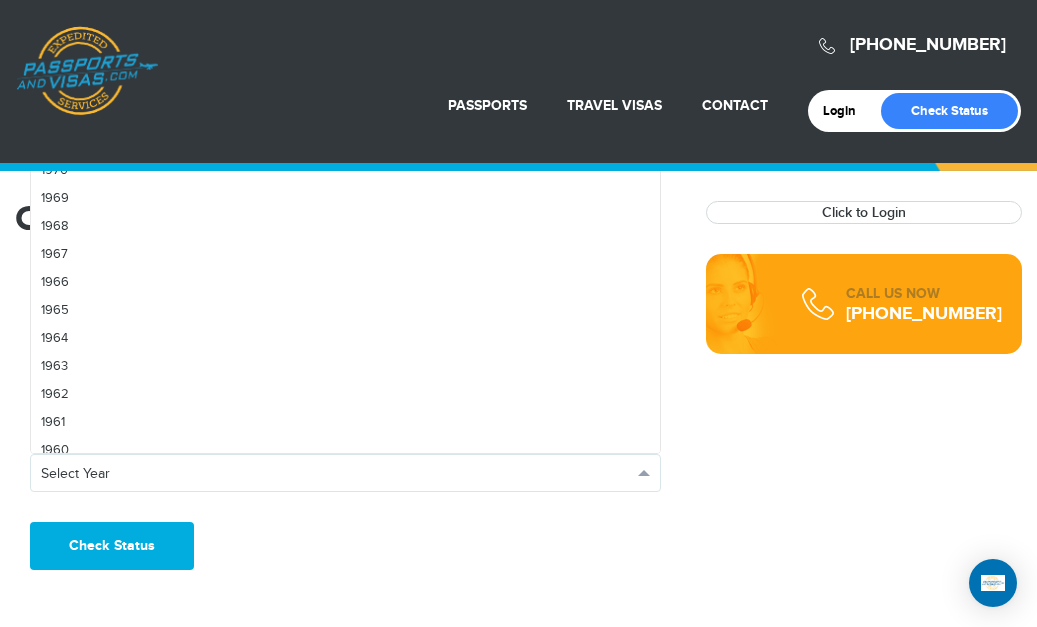 scroll, scrollTop: 1652, scrollLeft: 0, axis: vertical 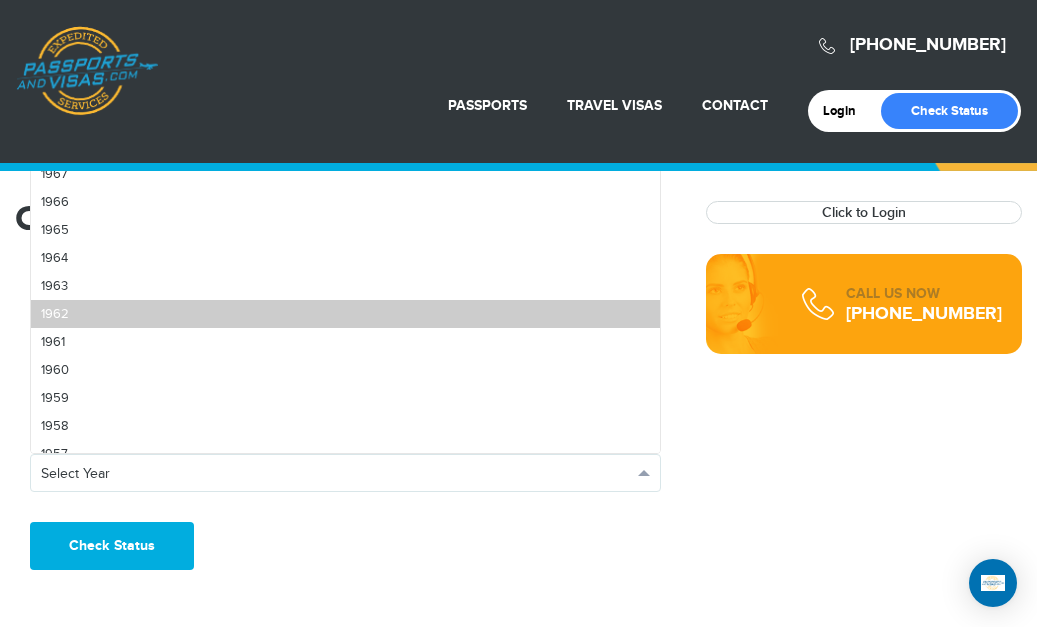 click on "1962" at bounding box center [345, 314] 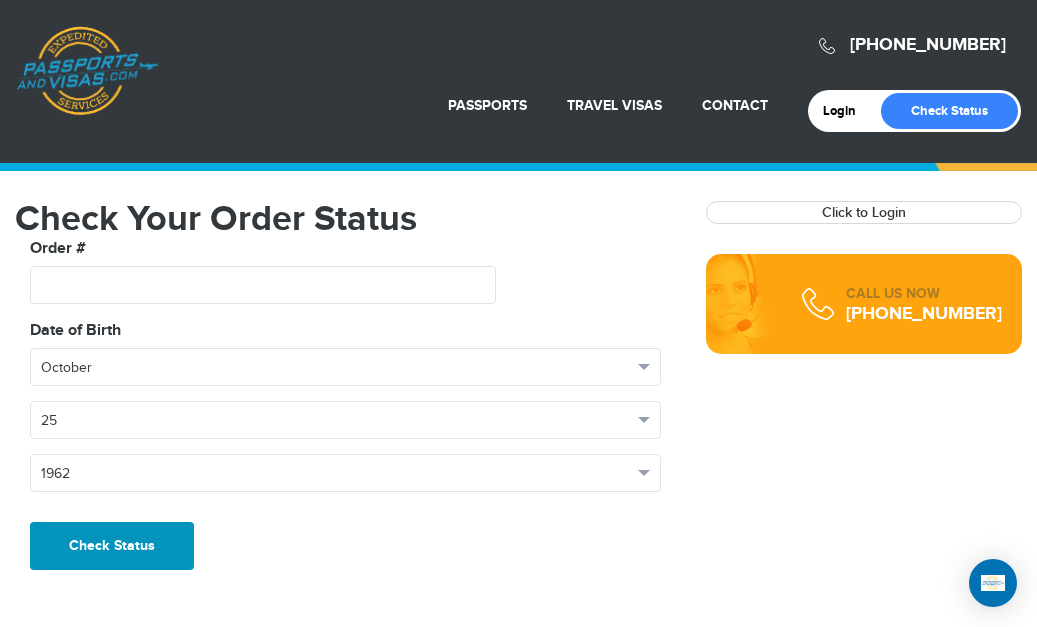 click on "Check Status" at bounding box center (112, 546) 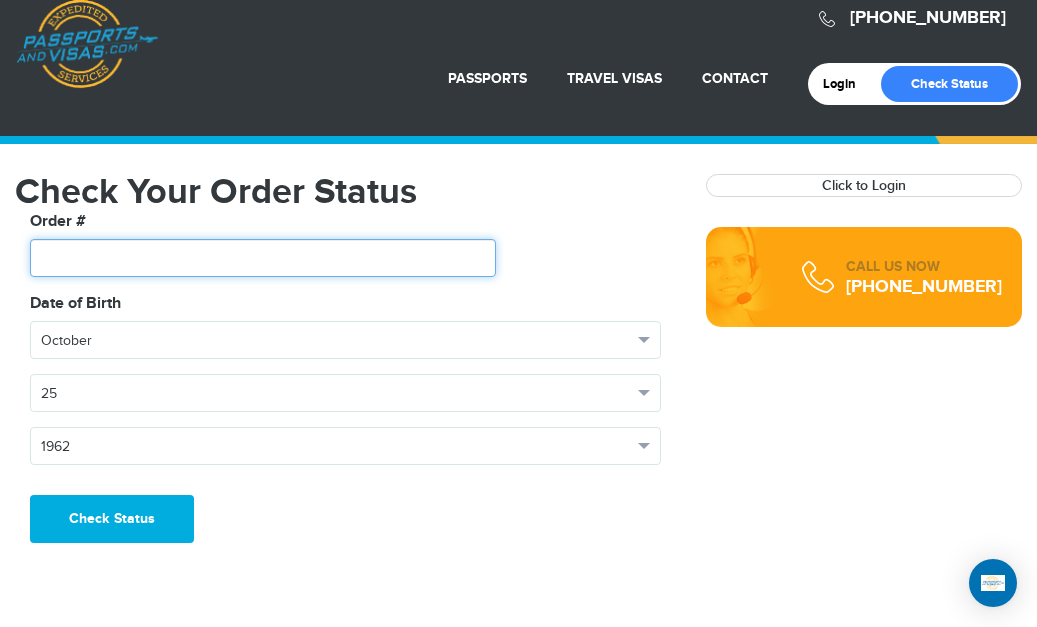 scroll, scrollTop: 0, scrollLeft: 0, axis: both 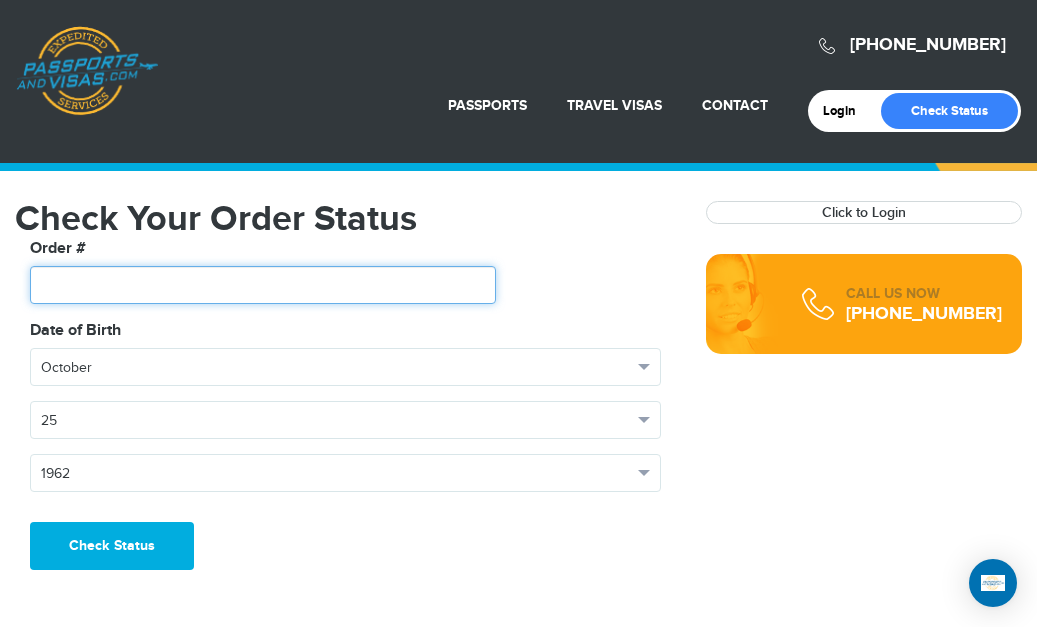 click at bounding box center (263, 285) 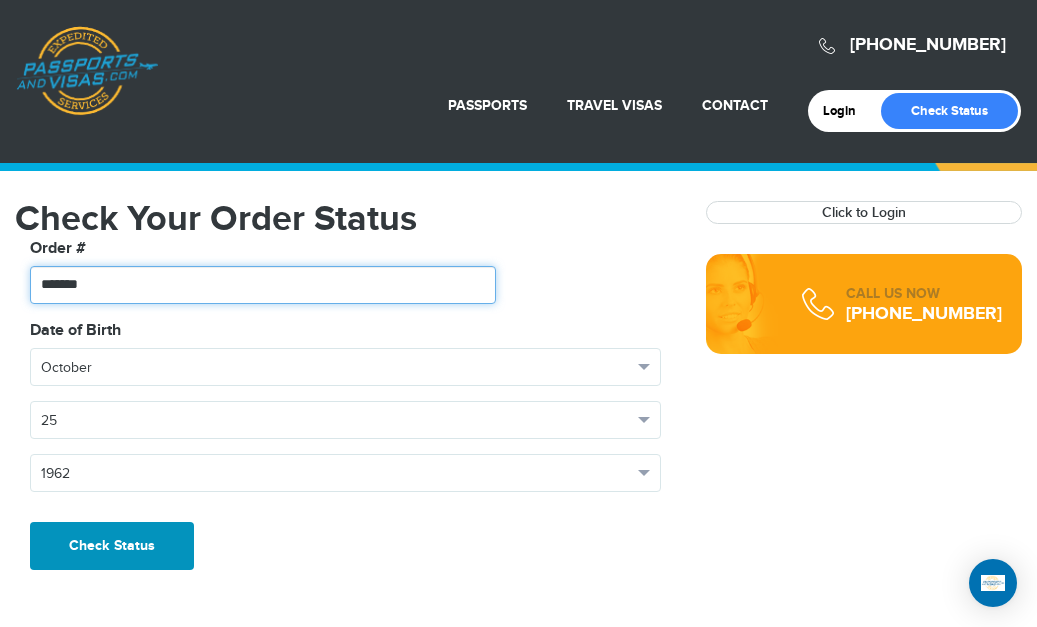 type on "*******" 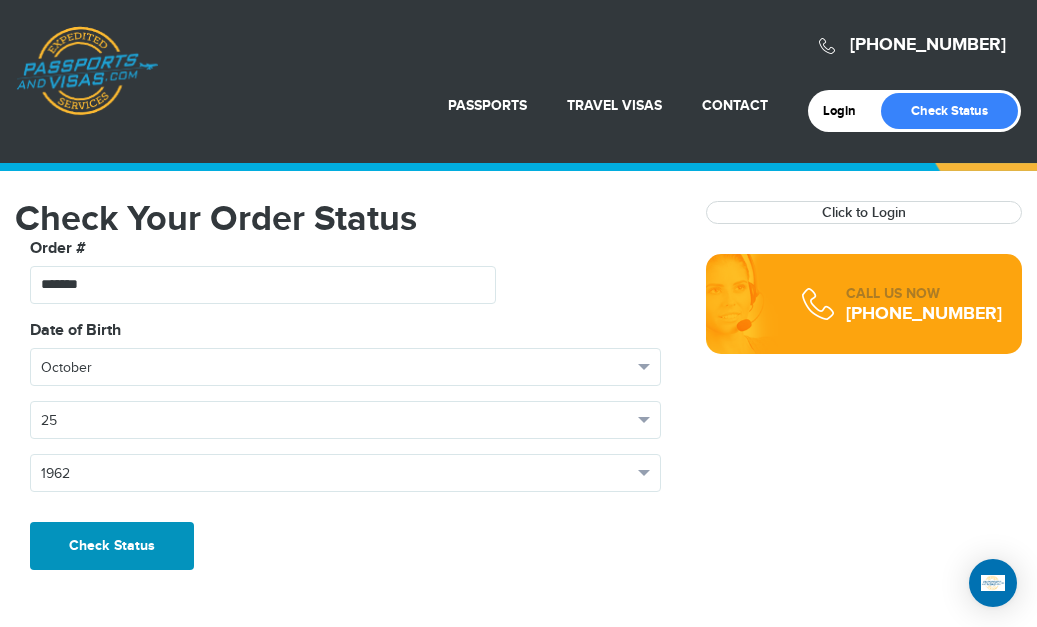 click on "Check Status" at bounding box center [112, 546] 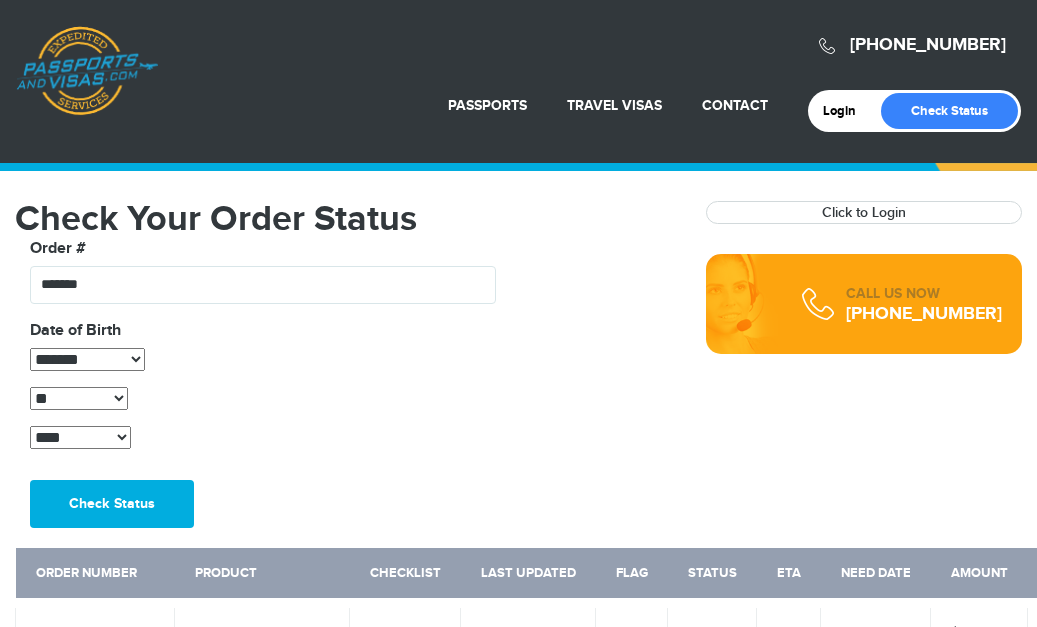 scroll, scrollTop: 0, scrollLeft: 0, axis: both 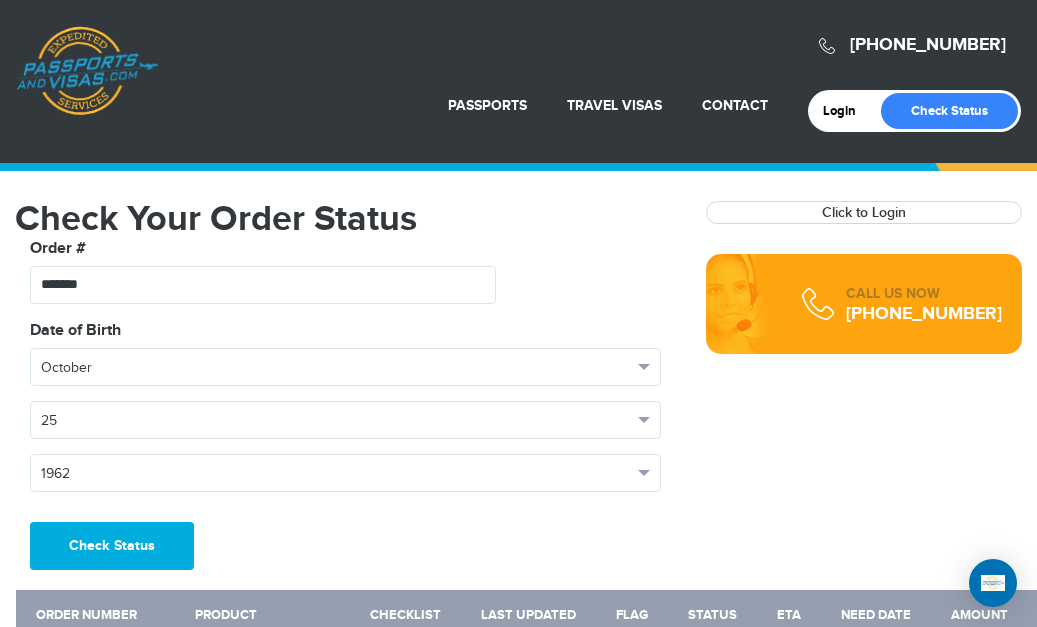 click on "Check Status" at bounding box center [112, 546] 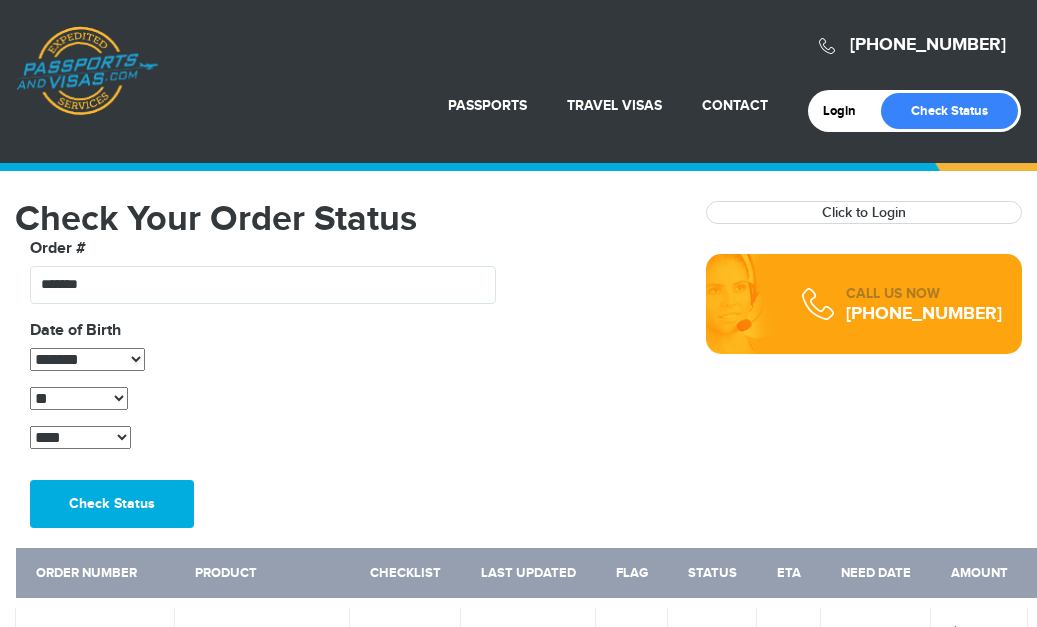 scroll, scrollTop: 0, scrollLeft: 0, axis: both 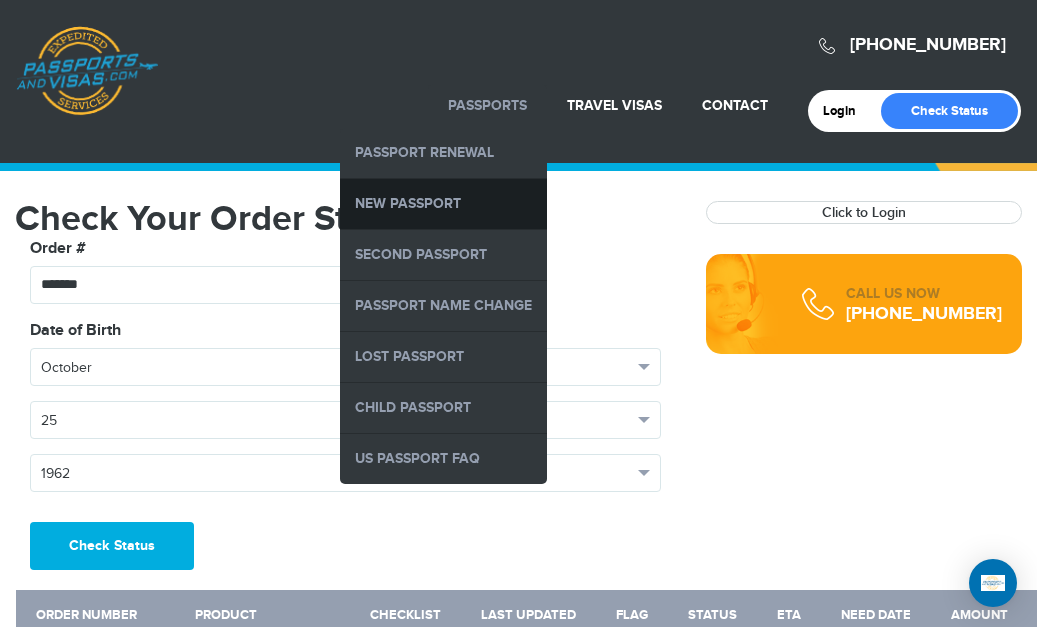 click on "New Passport" at bounding box center (443, 204) 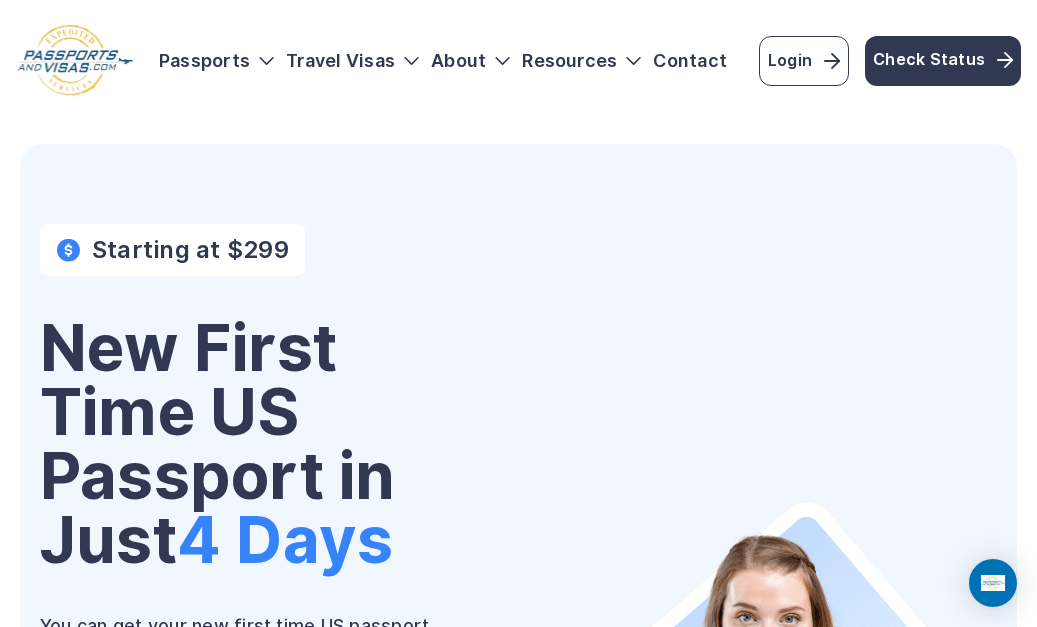 scroll, scrollTop: 0, scrollLeft: 0, axis: both 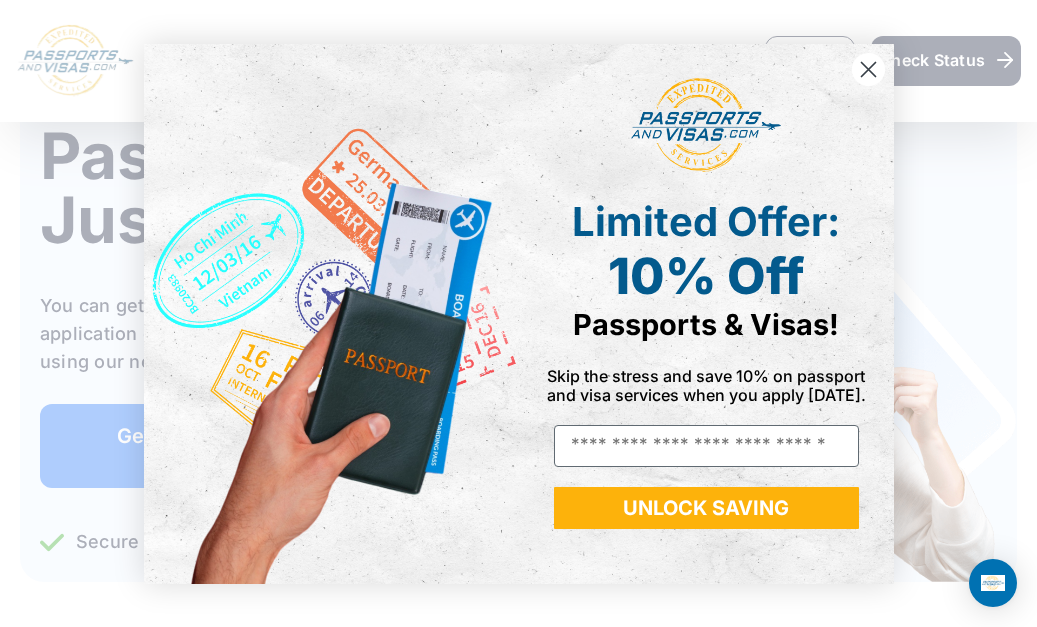 click 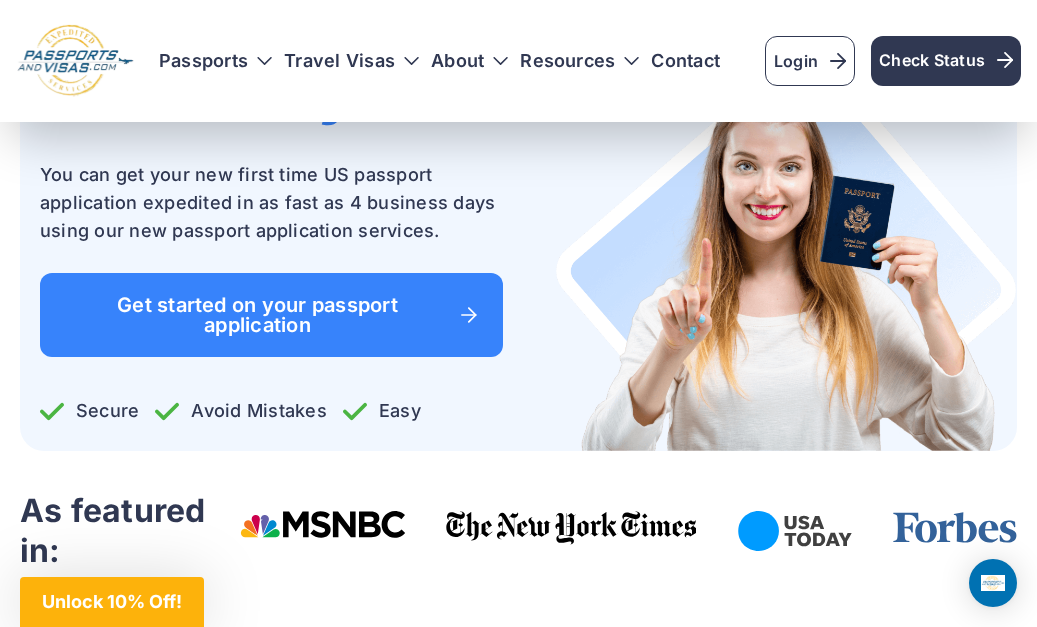 scroll, scrollTop: 480, scrollLeft: 0, axis: vertical 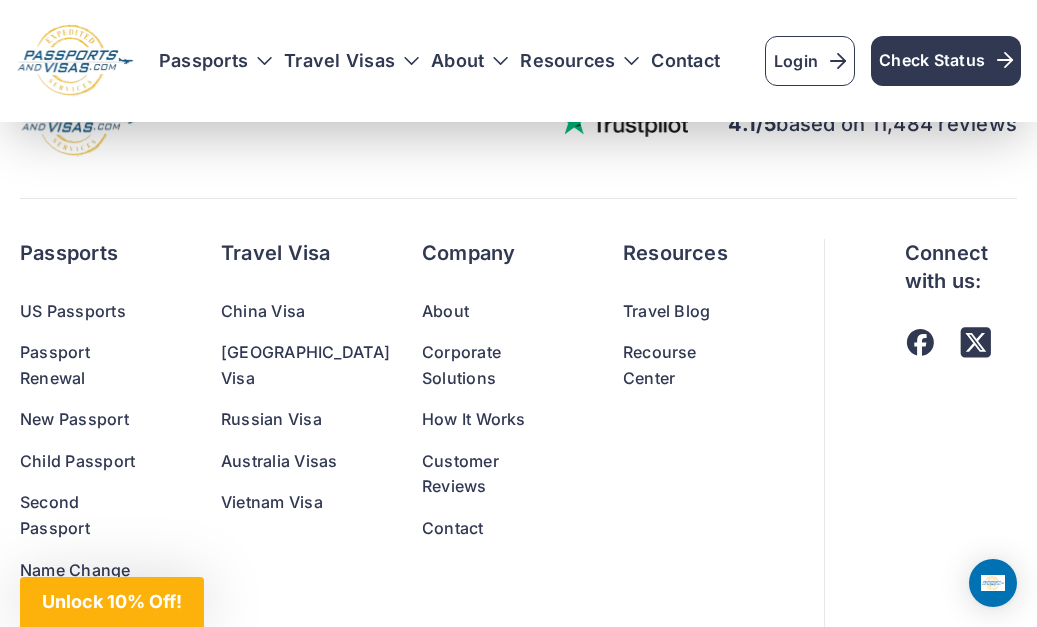 click on "New Passport" at bounding box center [80, 420] 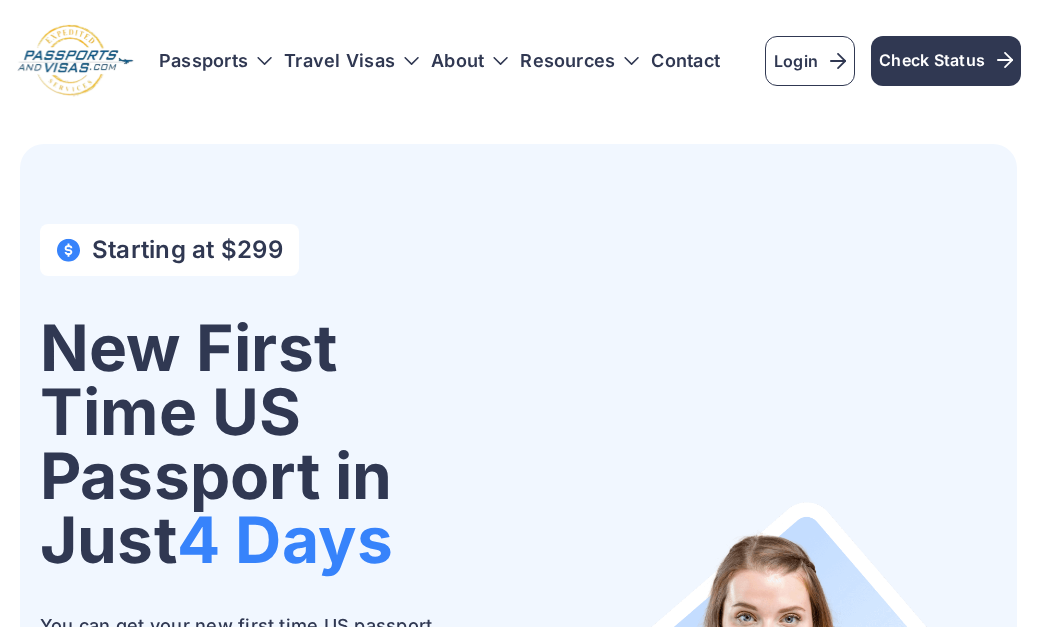 scroll, scrollTop: 0, scrollLeft: 0, axis: both 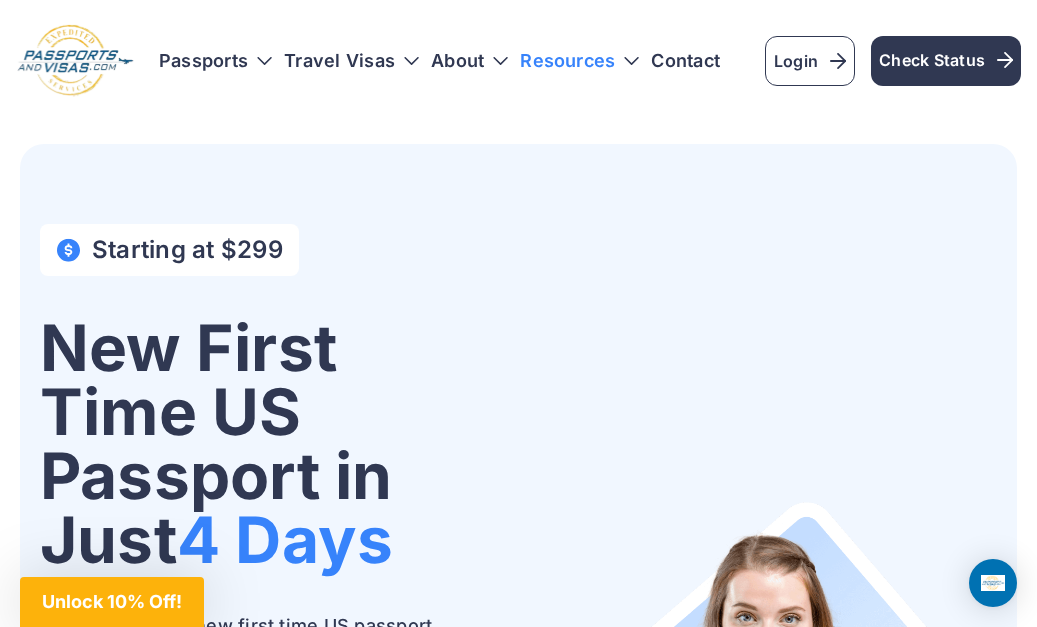 click on "Resources" at bounding box center [579, 61] 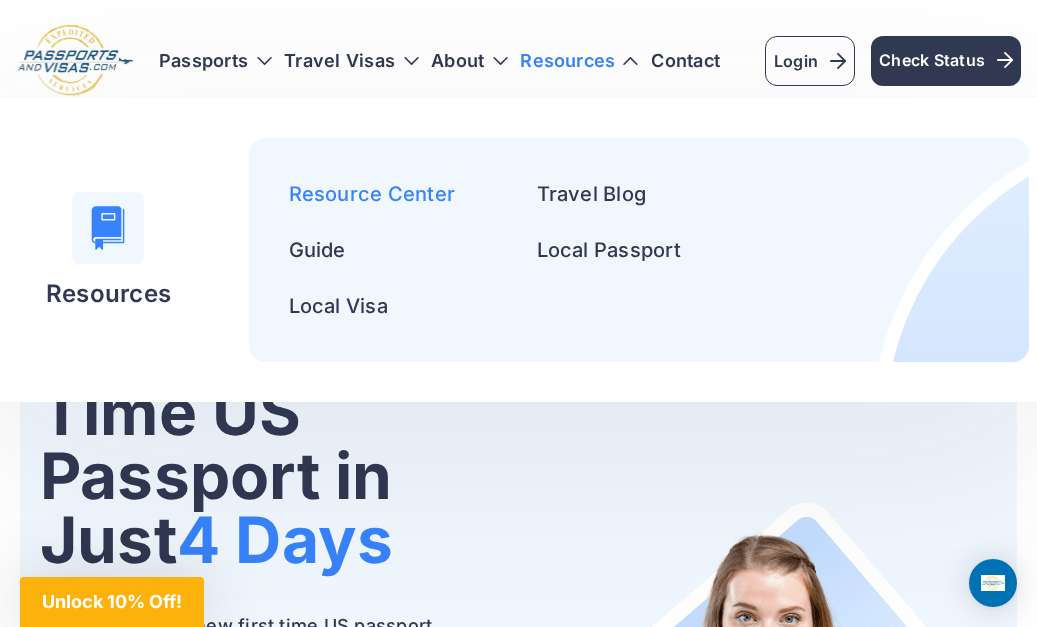 click on "Resource Center" at bounding box center (372, 194) 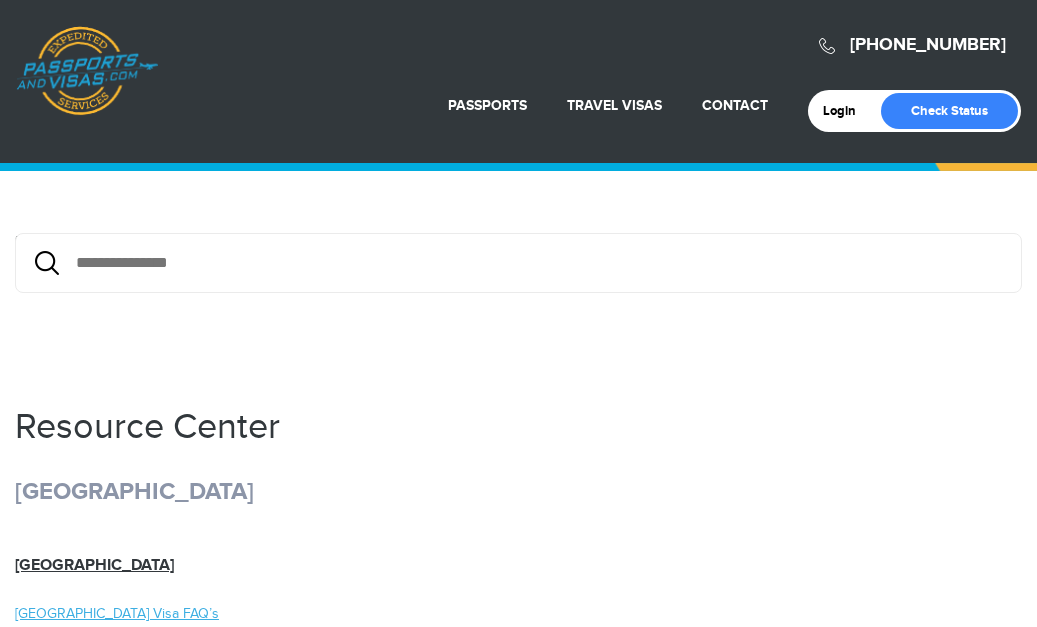 scroll, scrollTop: 0, scrollLeft: 0, axis: both 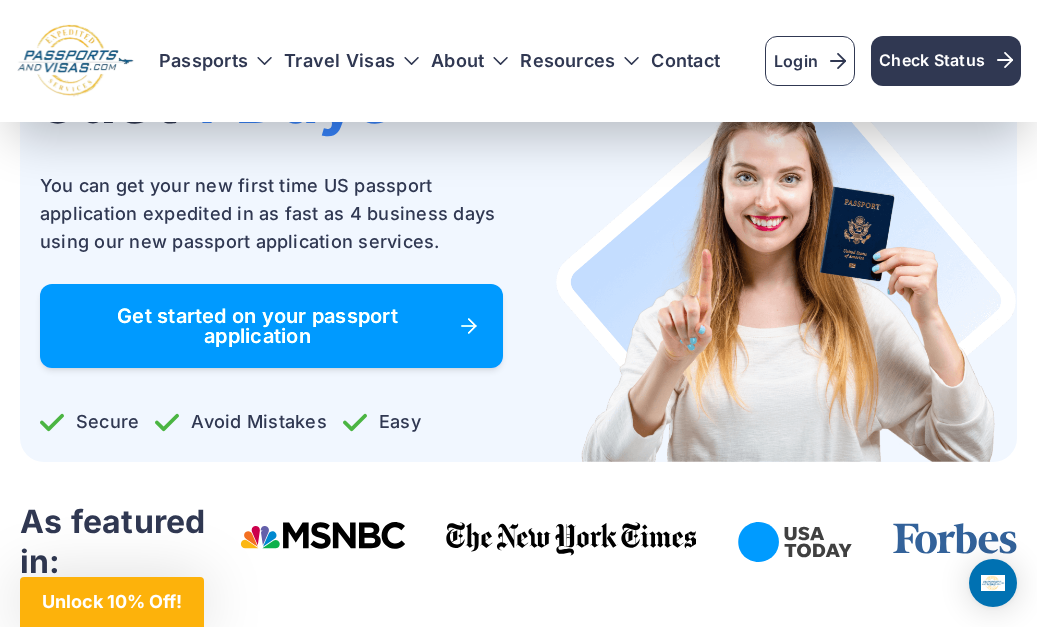 click on "Get started on your passport application" at bounding box center (271, 326) 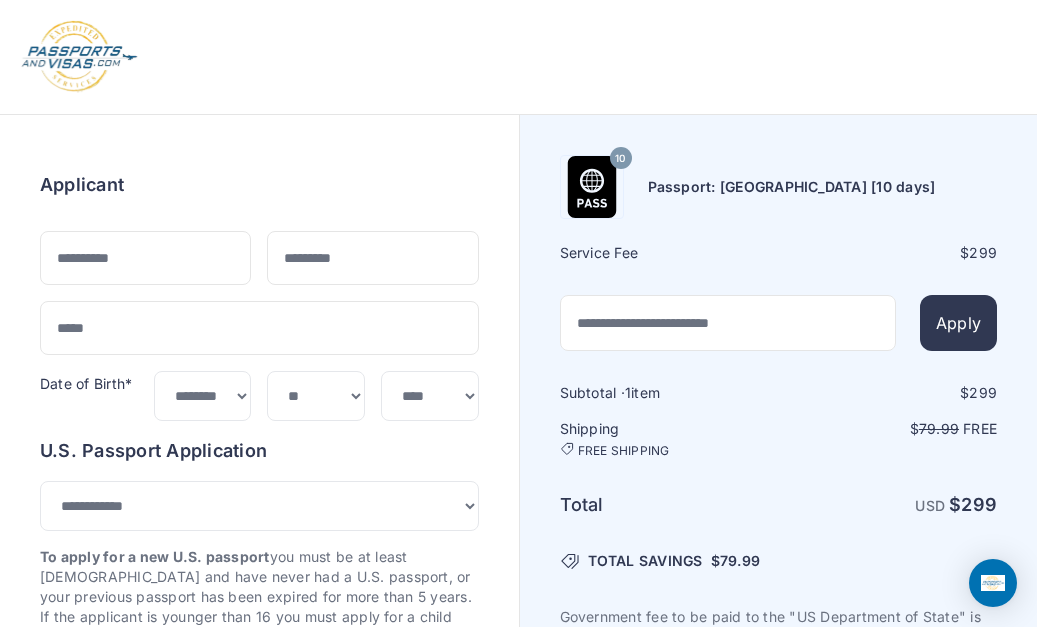 select on "***" 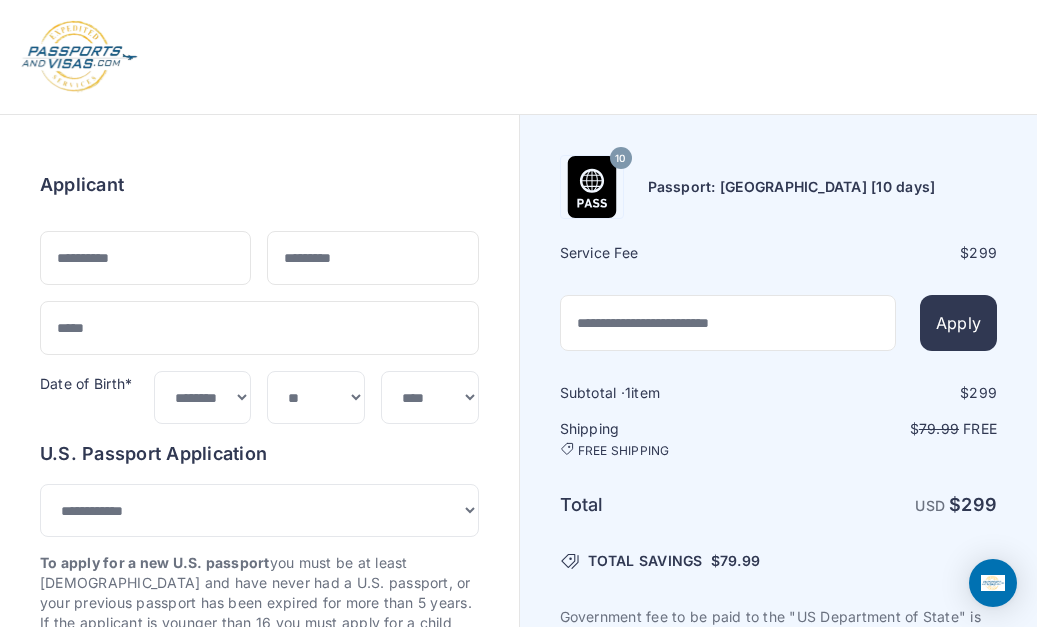 scroll, scrollTop: 0, scrollLeft: 0, axis: both 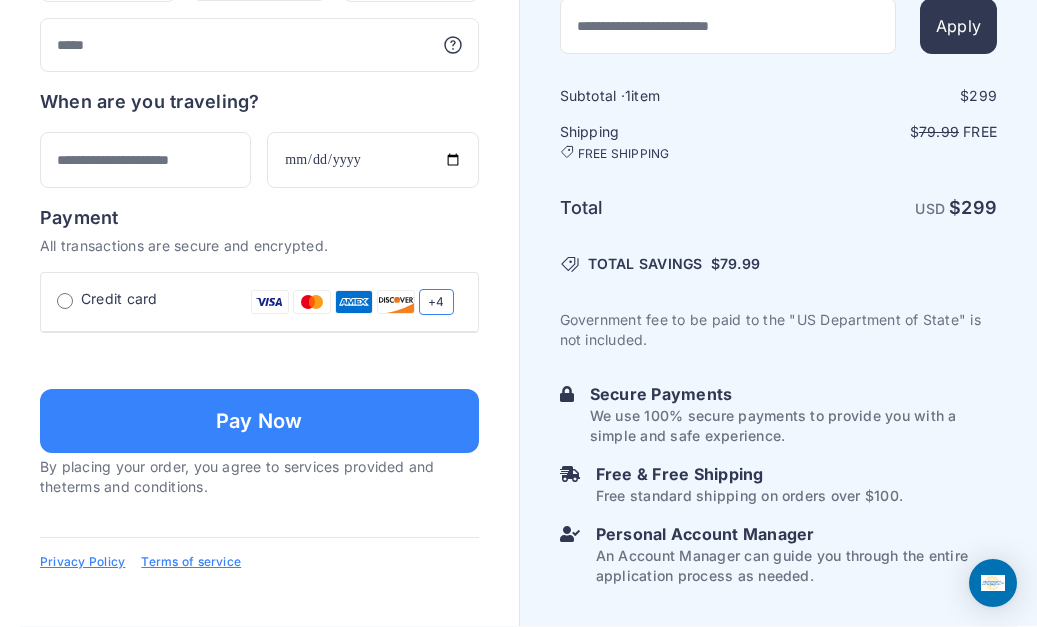 click on "Personal Account Manager" at bounding box center [796, 534] 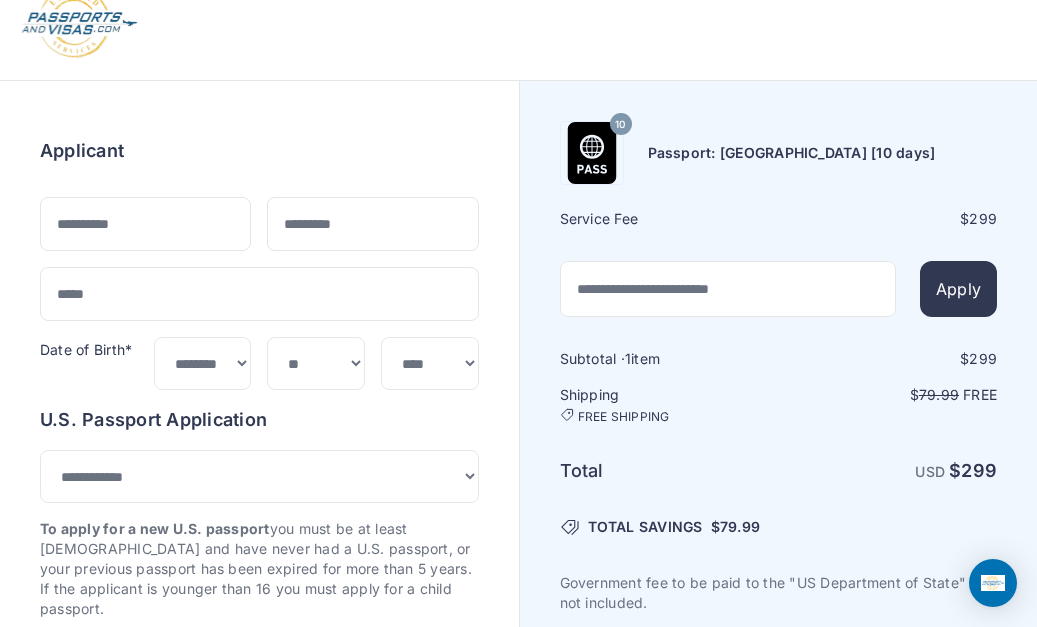 scroll, scrollTop: 0, scrollLeft: 0, axis: both 